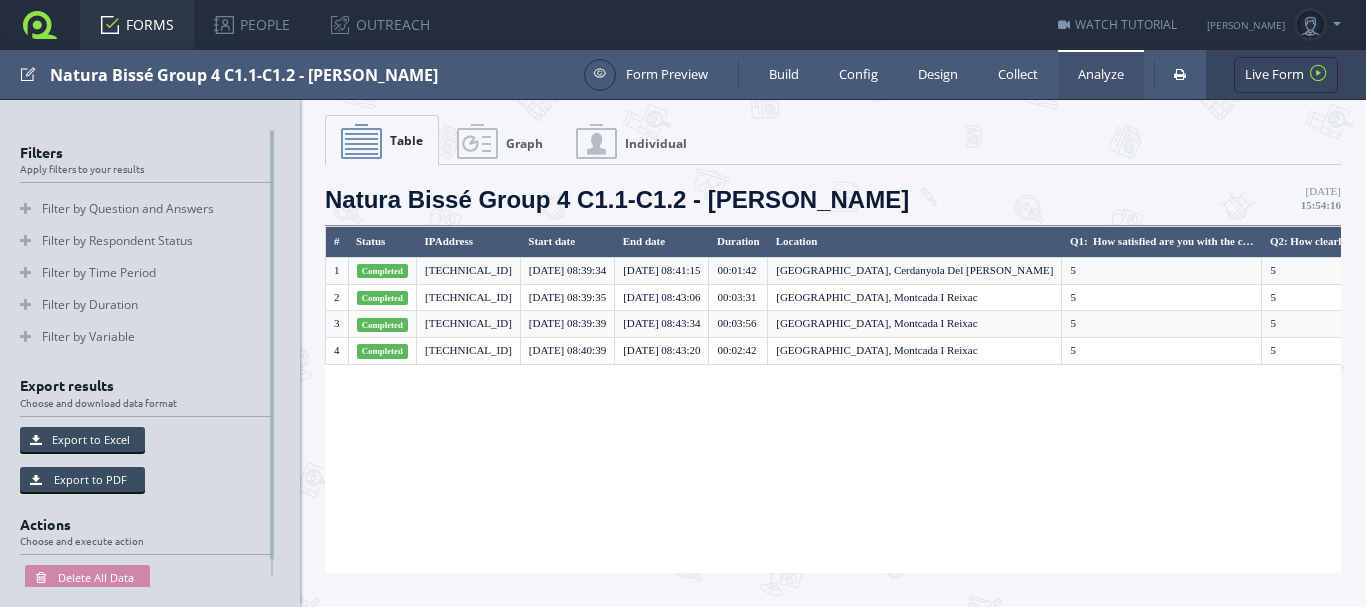 scroll, scrollTop: 0, scrollLeft: 0, axis: both 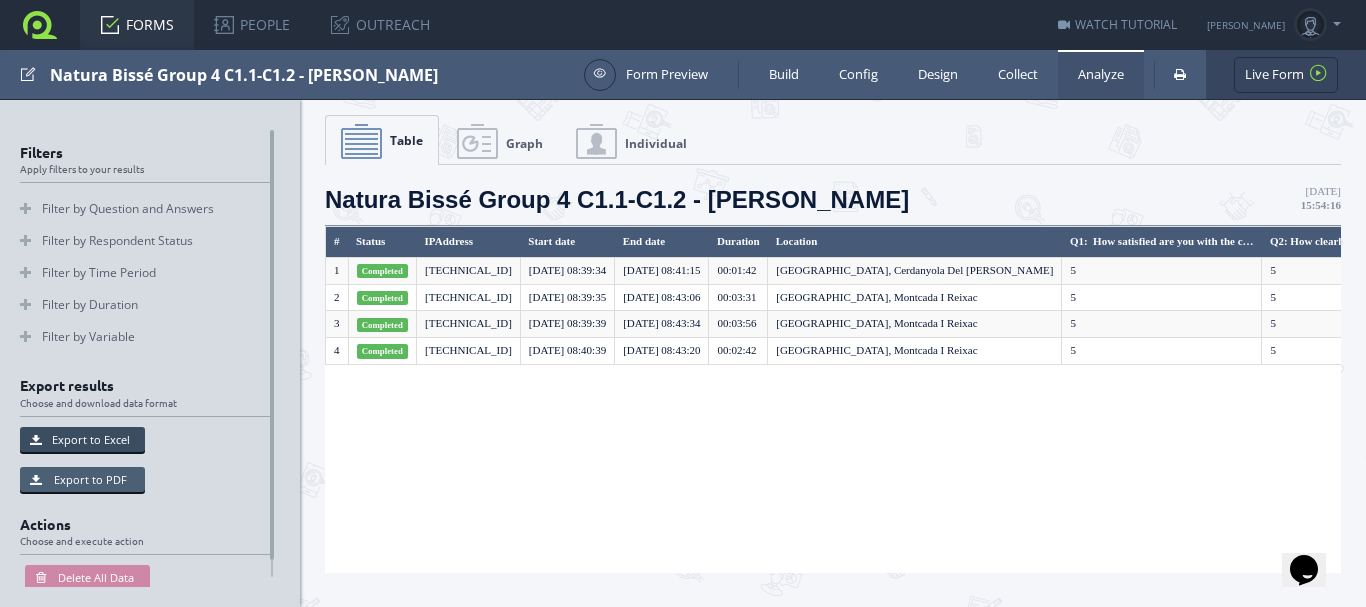 click on "Export to PDF" at bounding box center (82, 479) 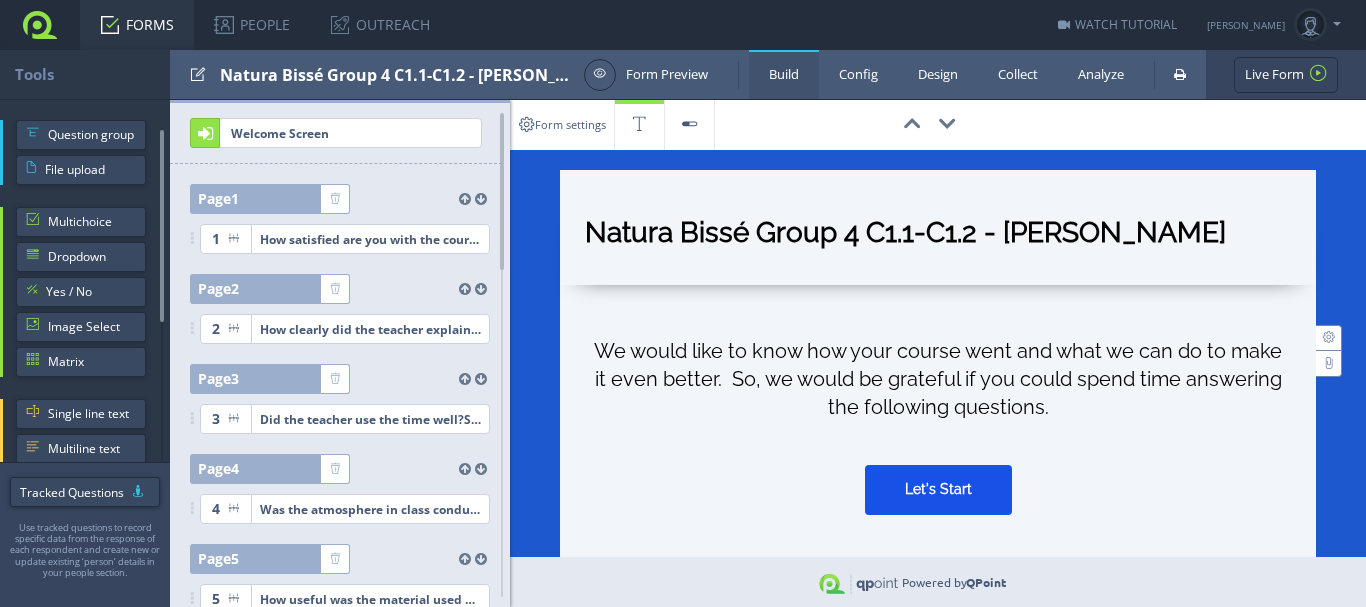 scroll, scrollTop: 0, scrollLeft: 0, axis: both 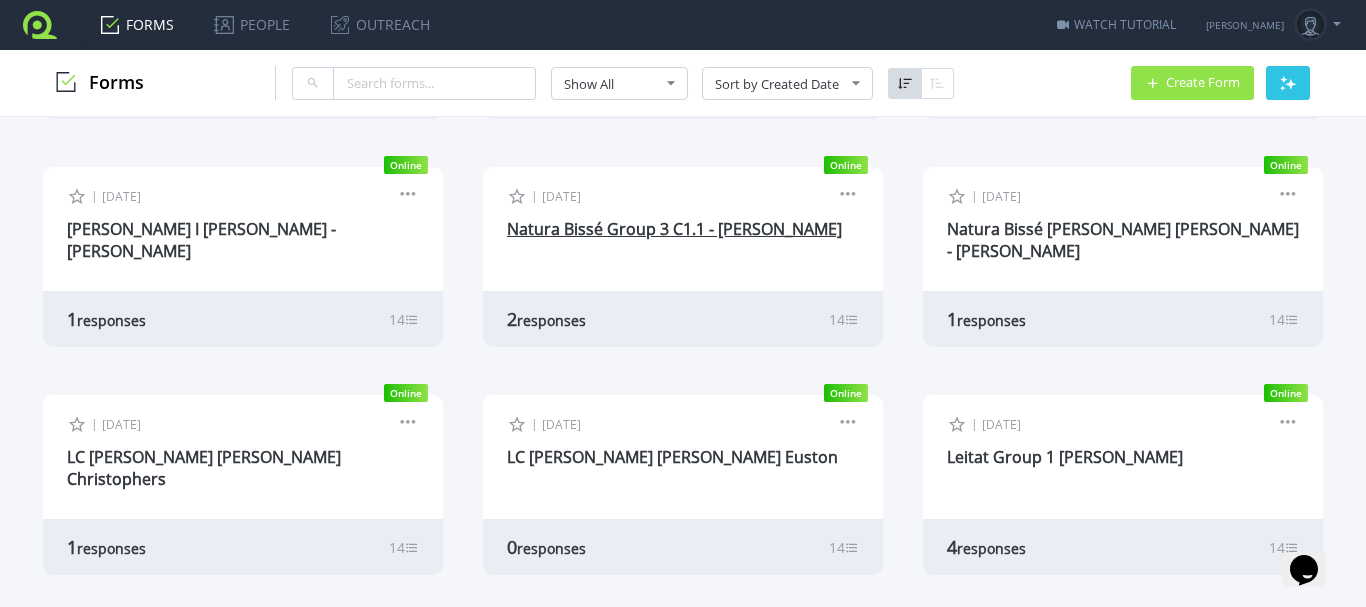 click on "Natura Bissé Group 3 C1.1 - Maeve Howley" at bounding box center [674, 229] 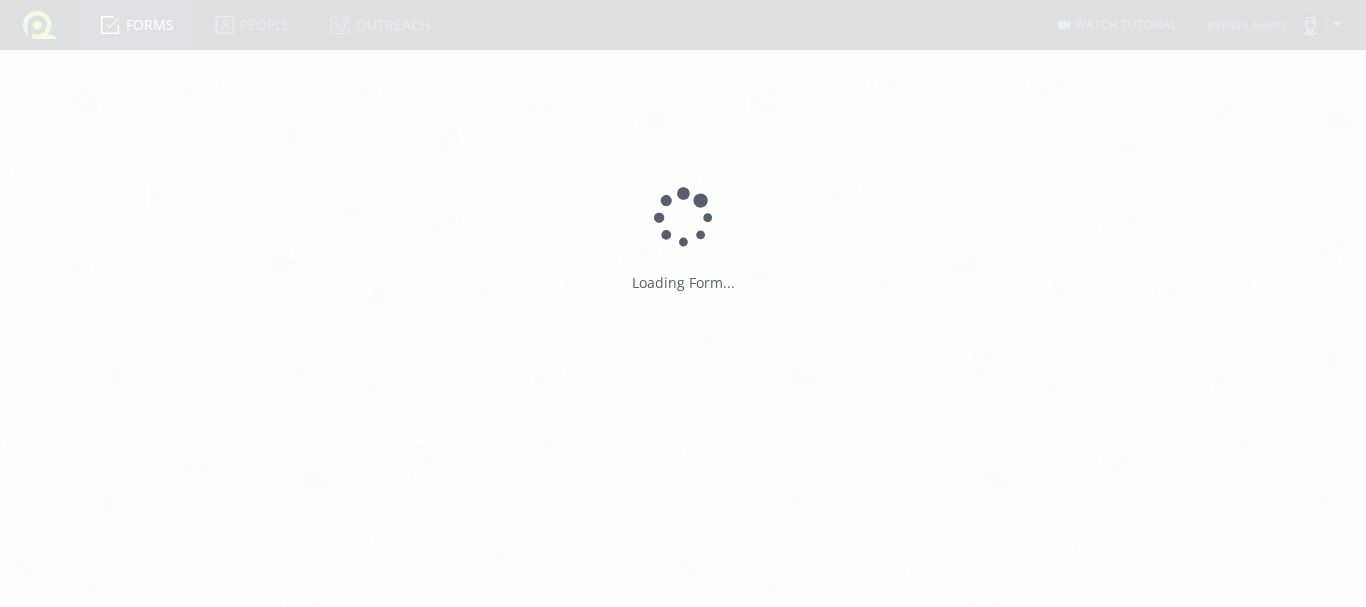 type on "Natura Bissé Group 3 C1.1 - [PERSON_NAME]" 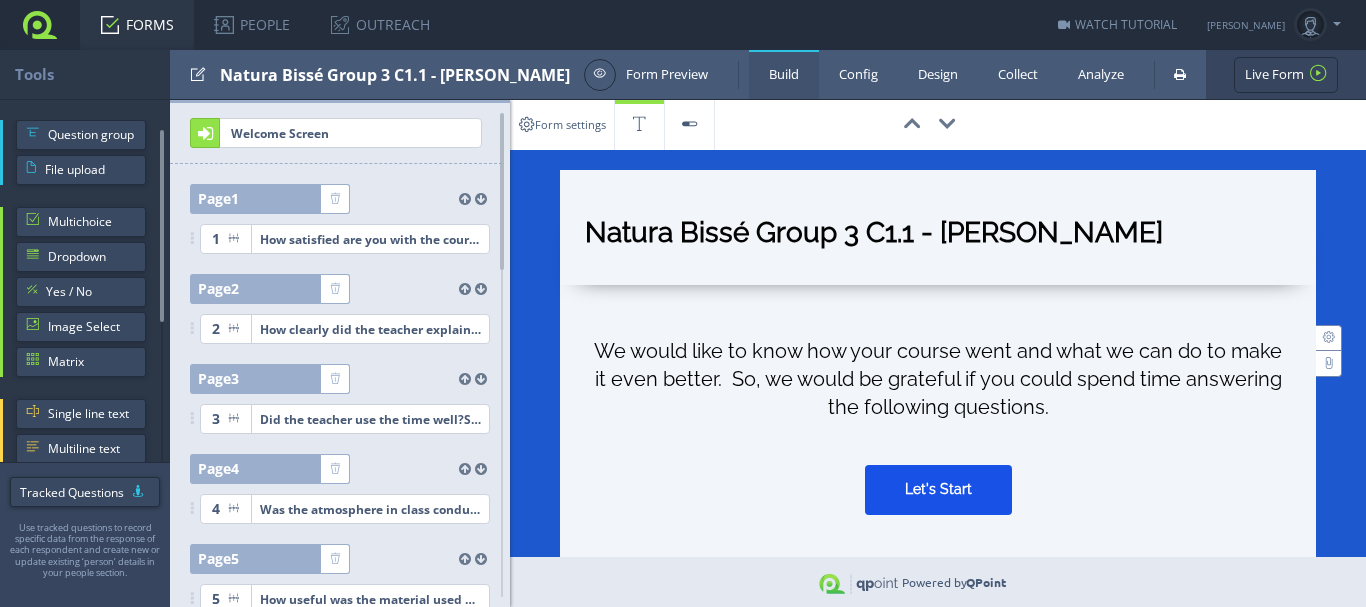 scroll, scrollTop: 0, scrollLeft: 0, axis: both 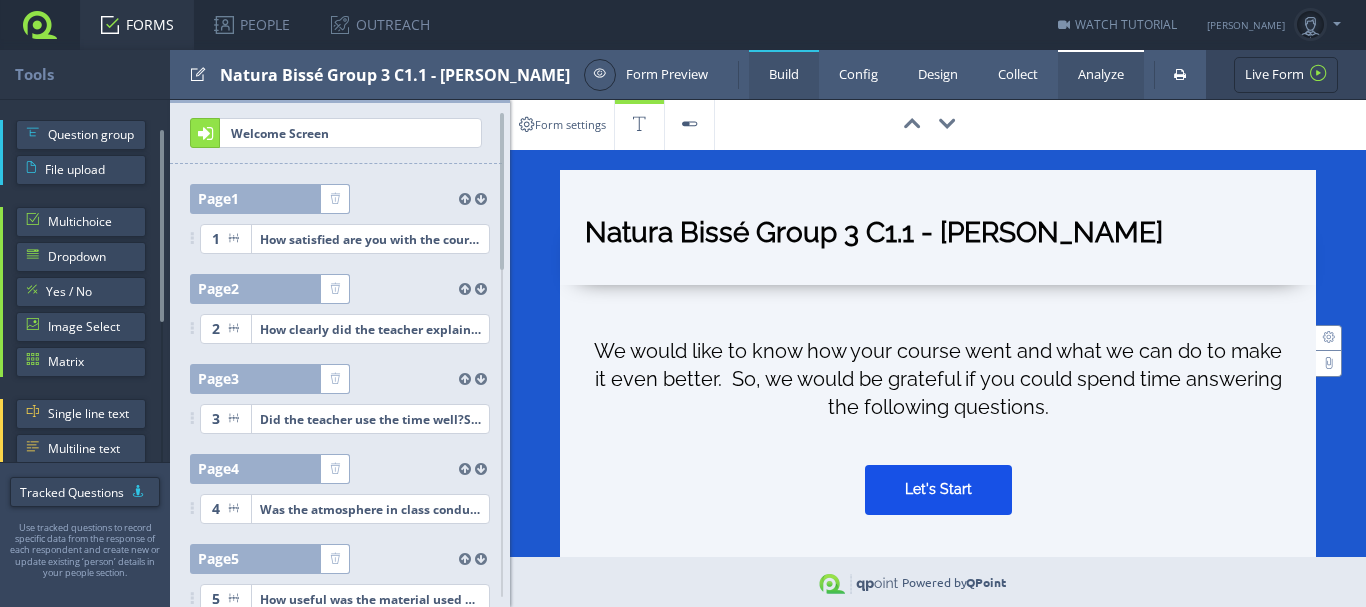 click on "Analyze" at bounding box center [1101, 74] 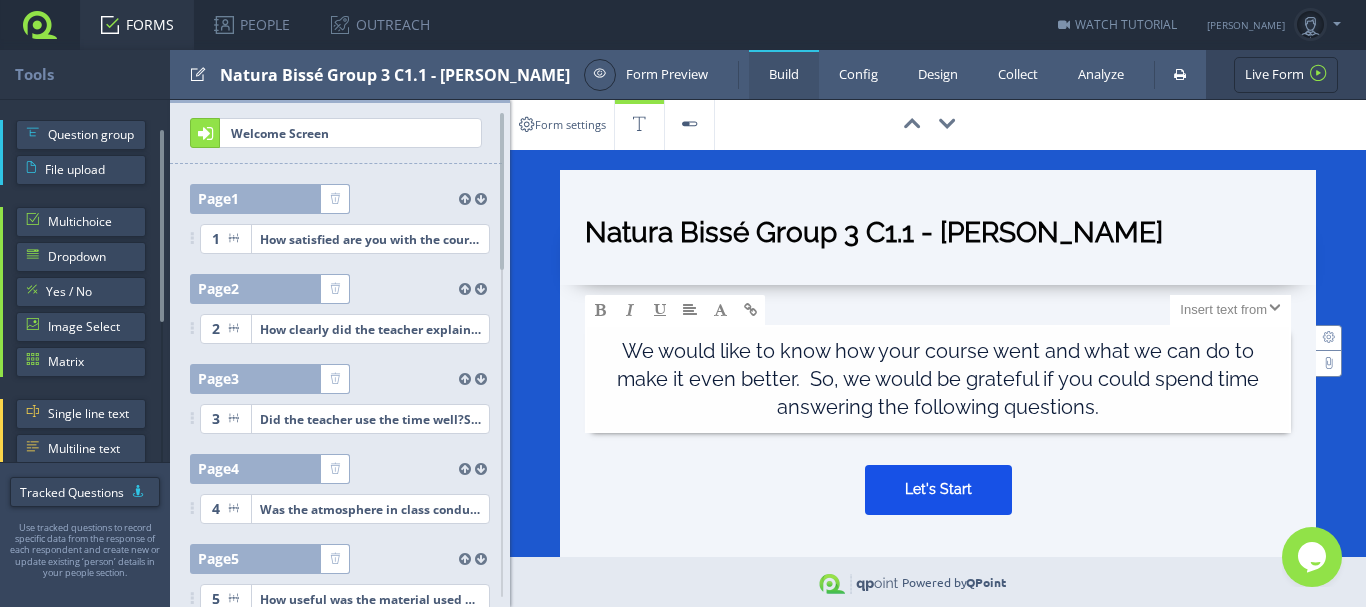 scroll, scrollTop: 0, scrollLeft: 0, axis: both 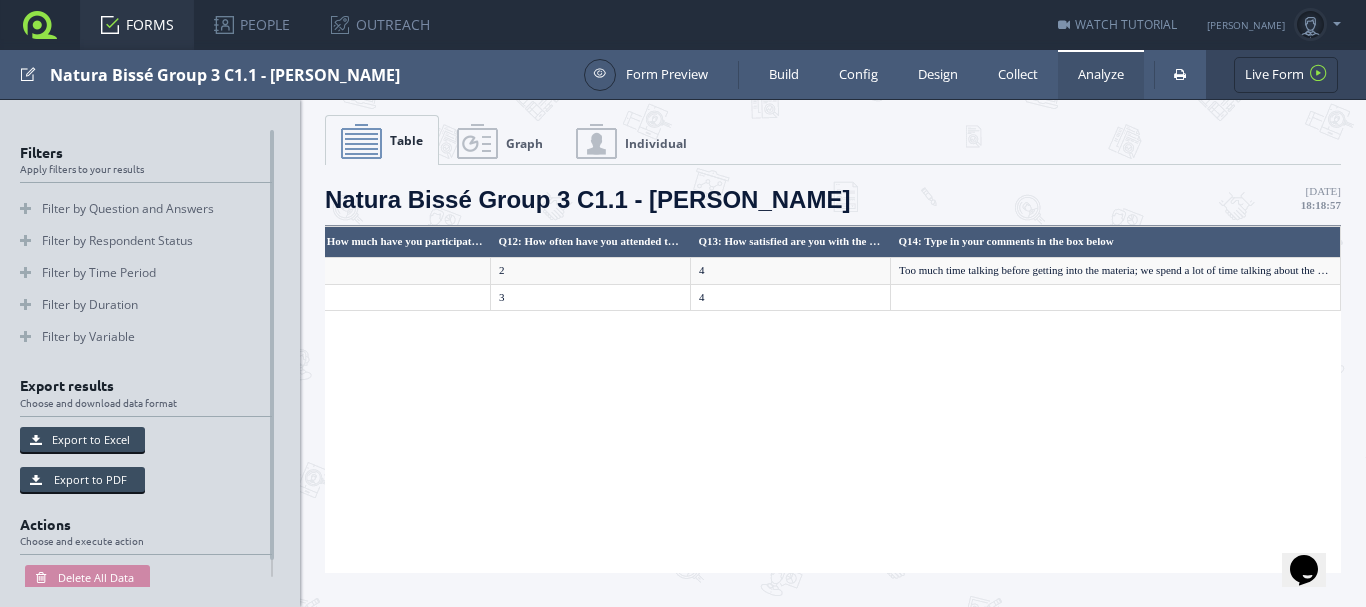 drag, startPoint x: 571, startPoint y: 565, endPoint x: 0, endPoint y: 18, distance: 790.72754 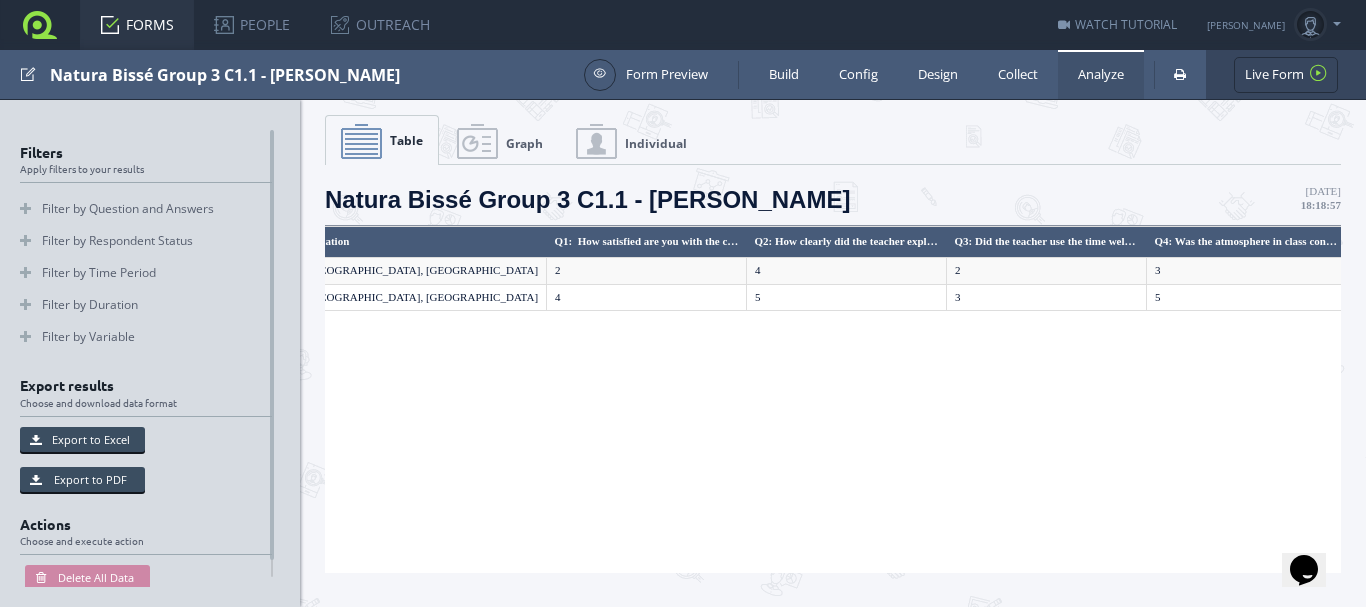 scroll, scrollTop: 0, scrollLeft: 0, axis: both 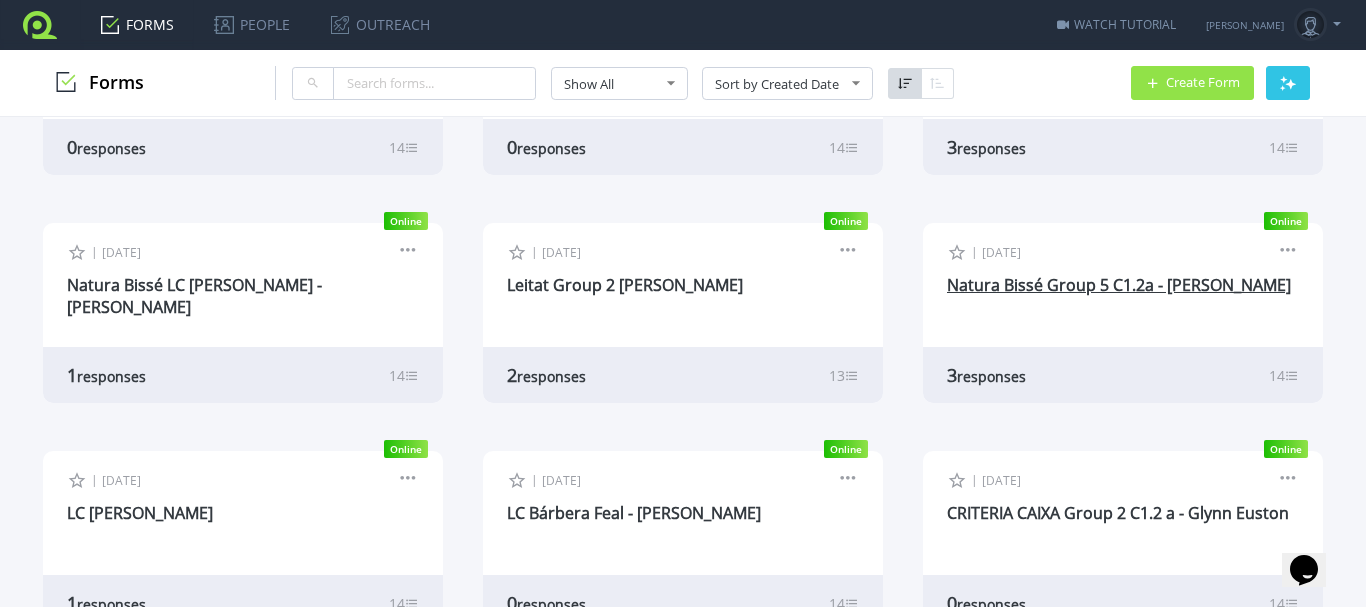 click on "Natura Bissé Group 5 C1.2a - Dawn Redman" at bounding box center [1119, 285] 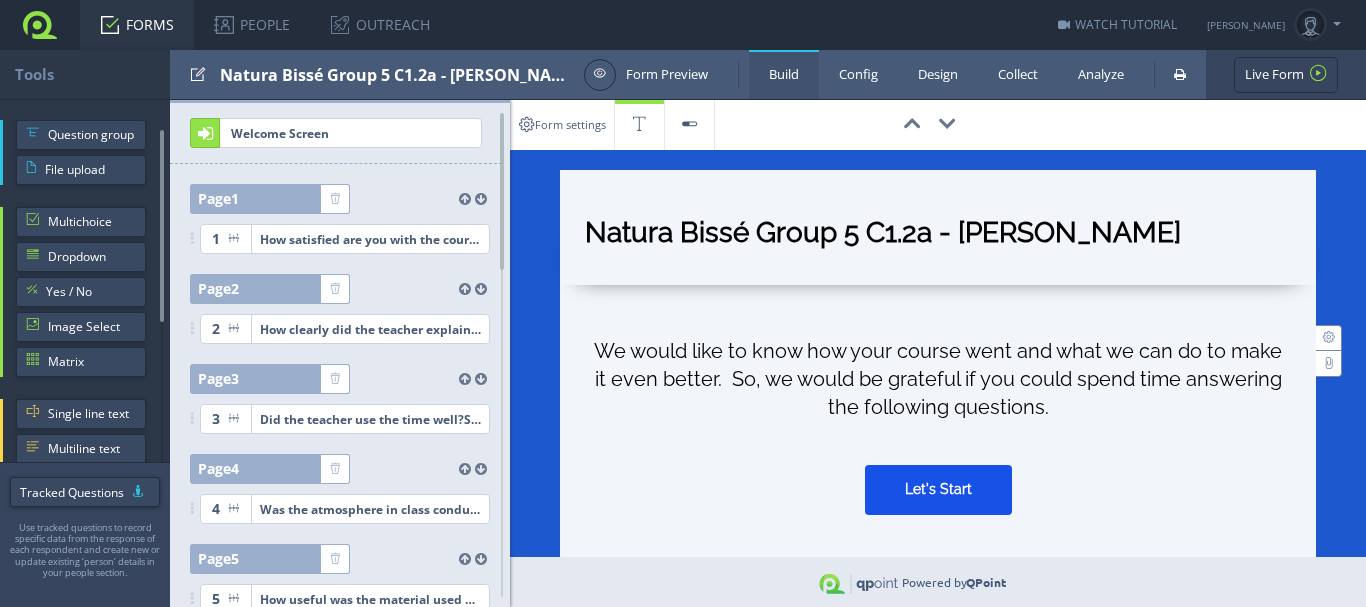 scroll, scrollTop: 0, scrollLeft: 0, axis: both 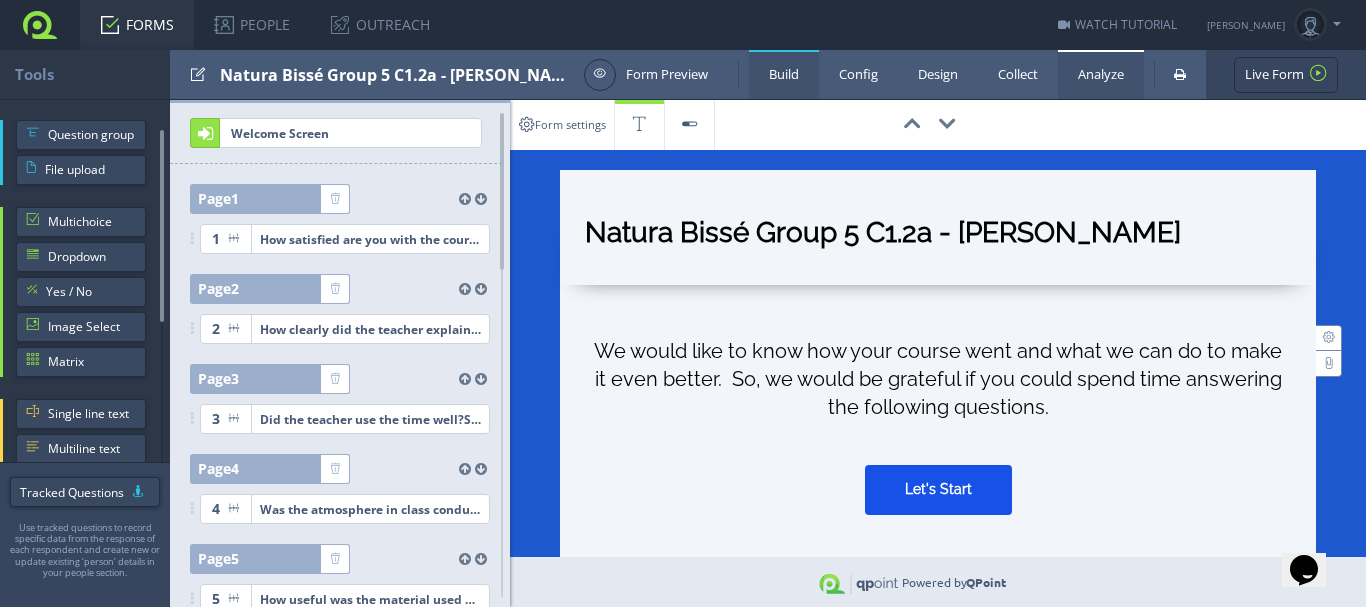 click on "Analyze" at bounding box center (1101, 74) 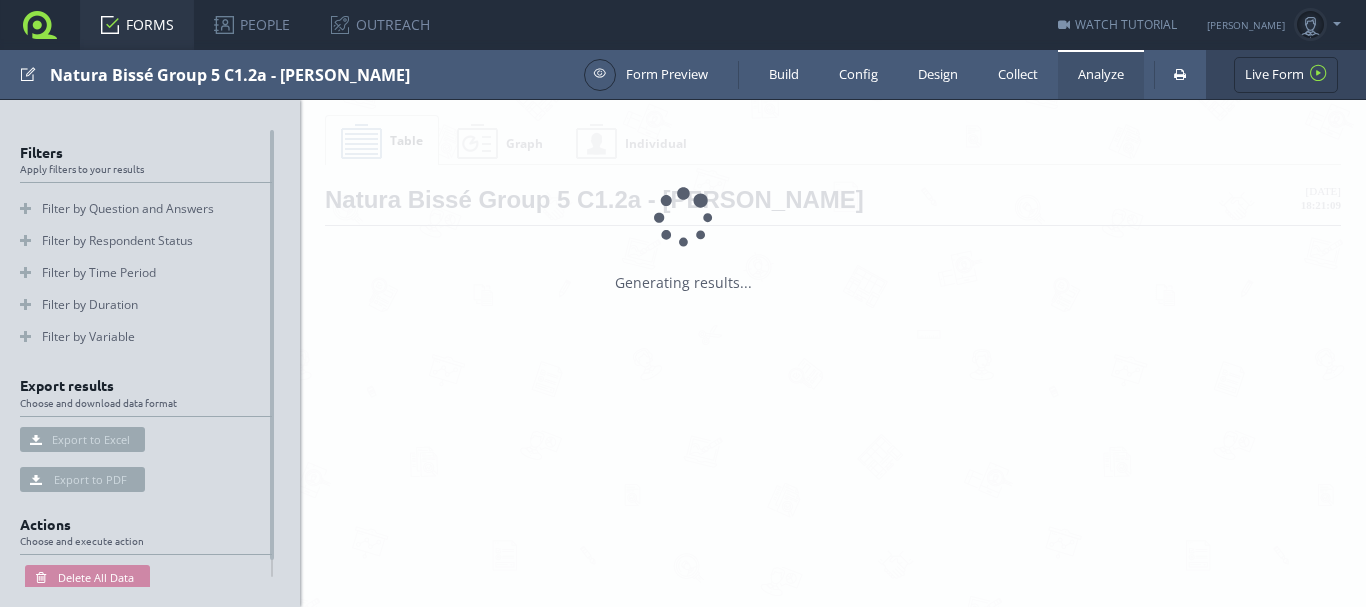 scroll, scrollTop: 0, scrollLeft: 0, axis: both 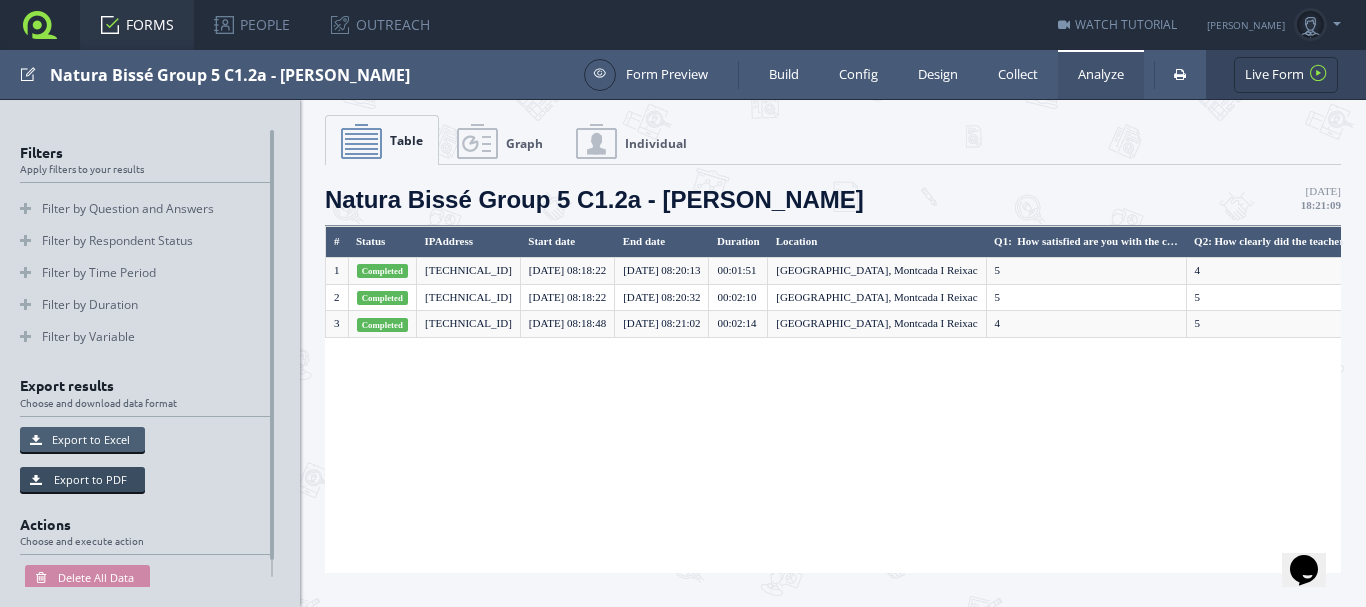 click on "Export to Excel" at bounding box center (82, 439) 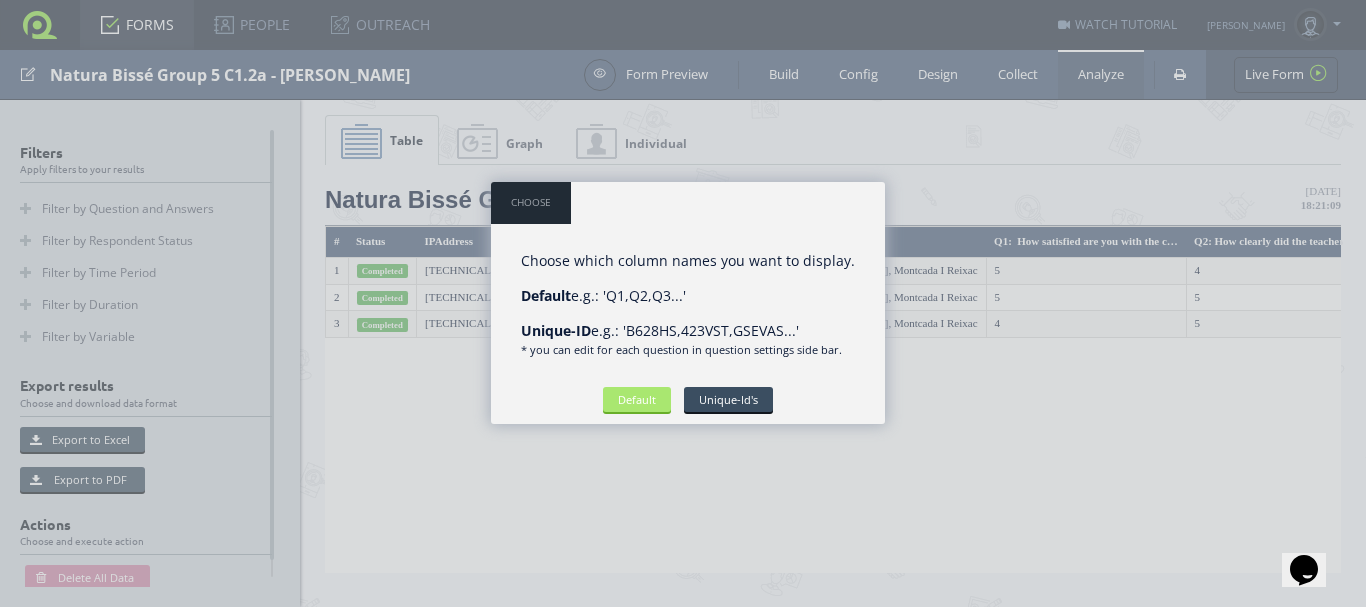 click on "Default" at bounding box center [637, 399] 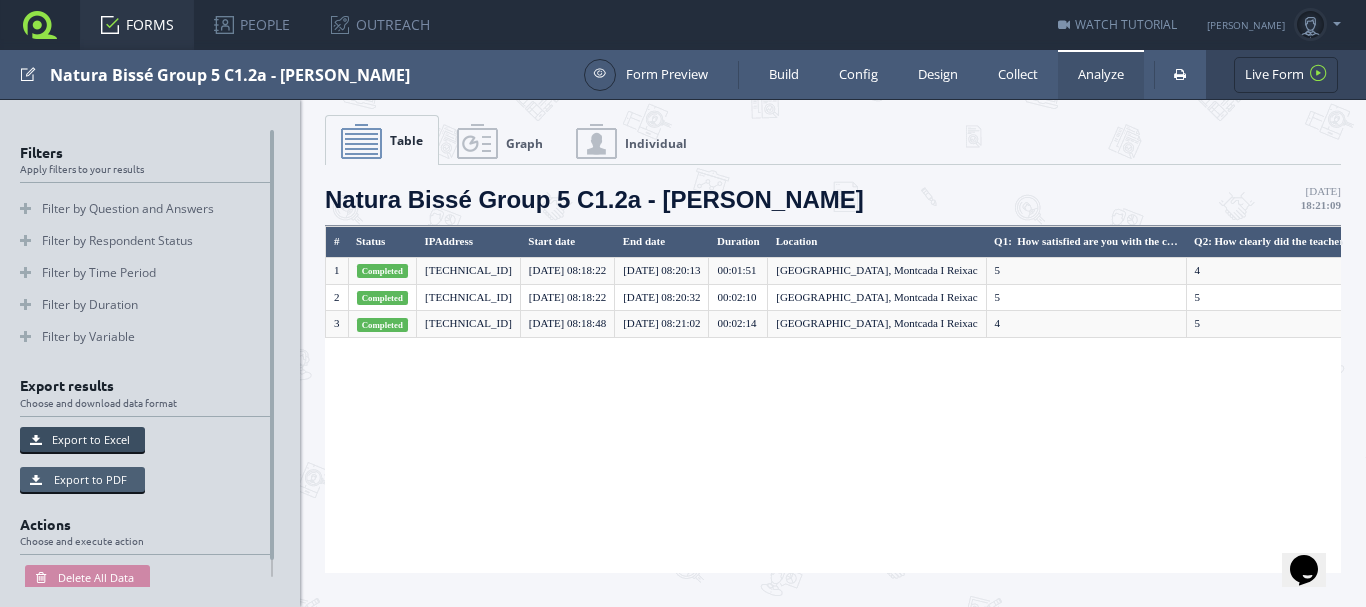 click on "Export to PDF" at bounding box center [82, 479] 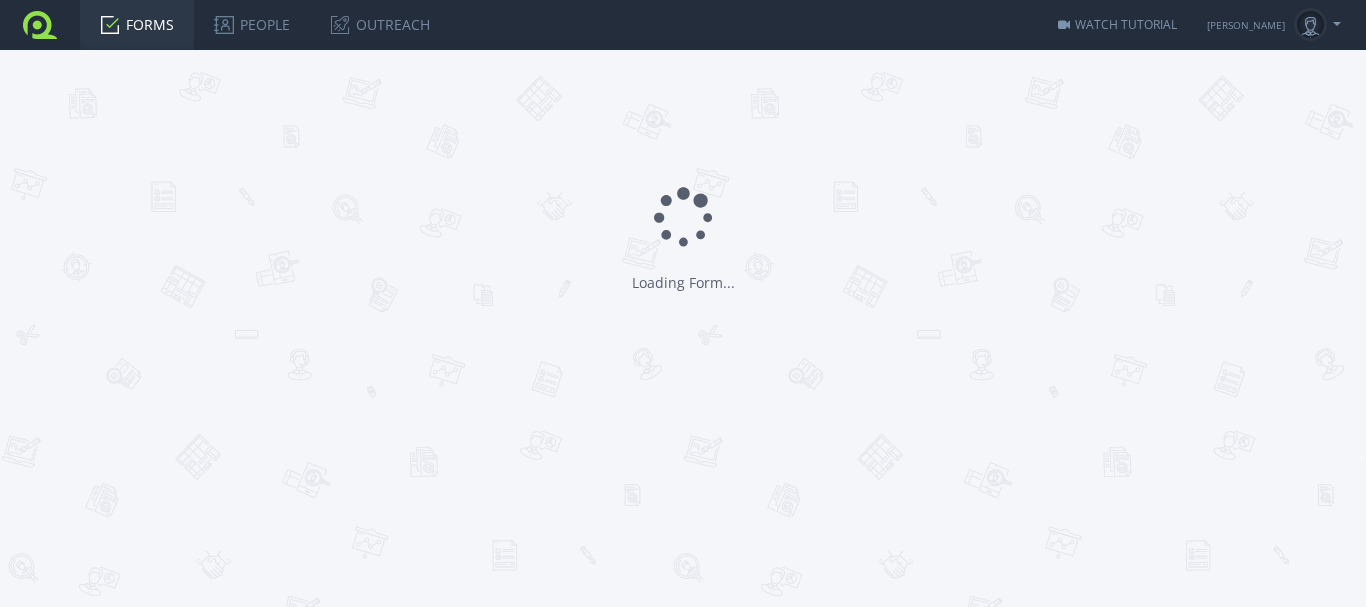 scroll, scrollTop: 0, scrollLeft: 0, axis: both 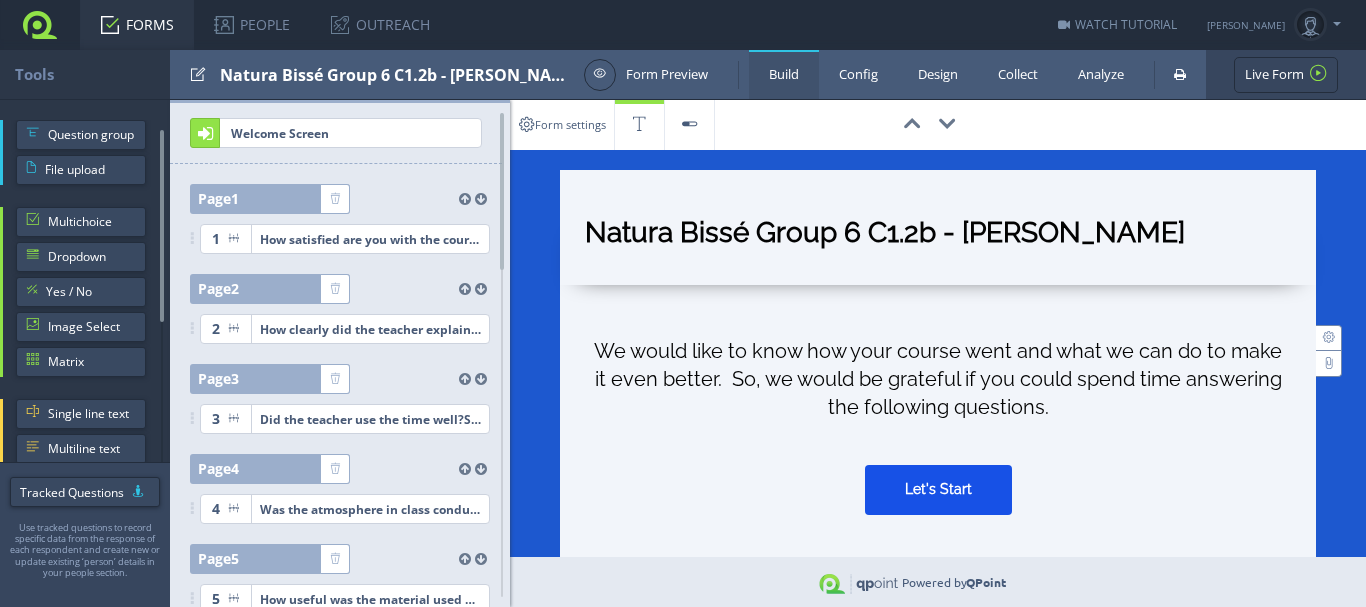 click on "Analyze" at bounding box center [1101, 74] 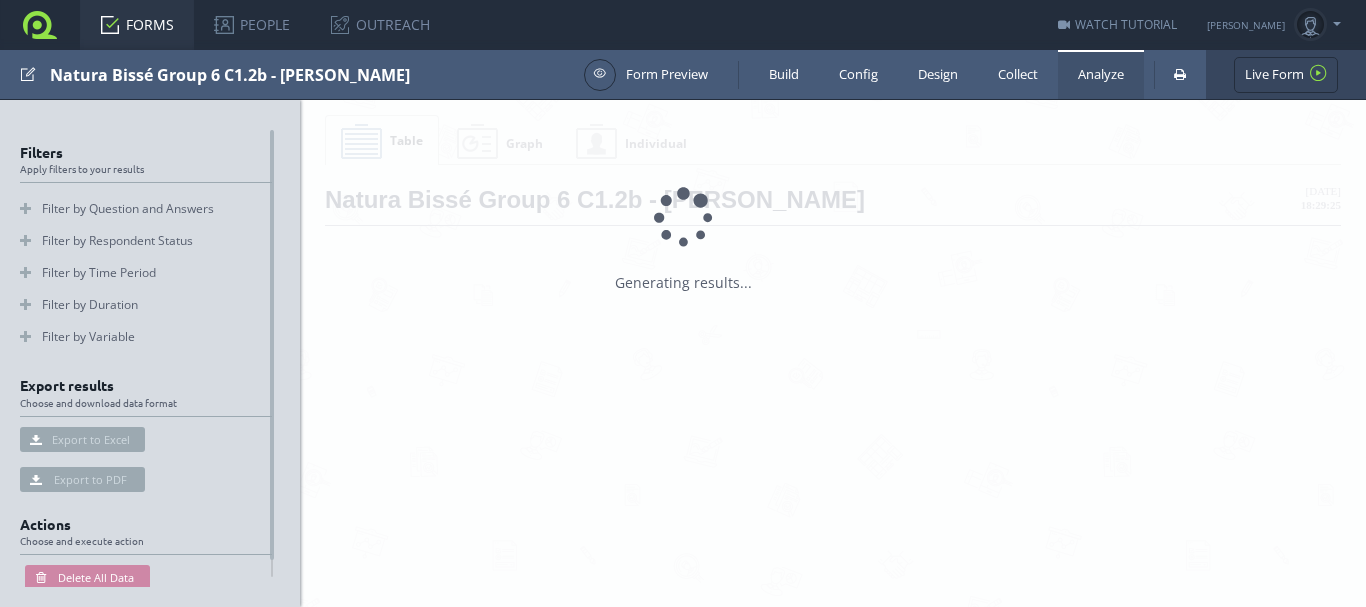 scroll, scrollTop: 0, scrollLeft: 0, axis: both 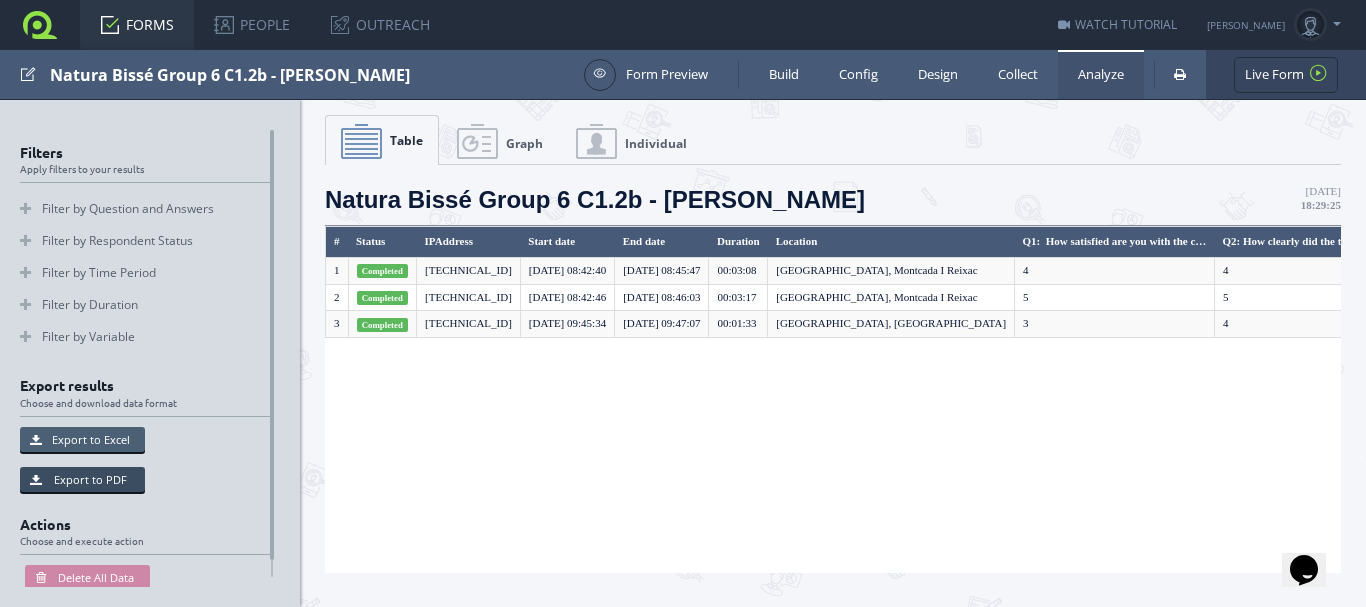 click on "Export to Excel" at bounding box center (82, 439) 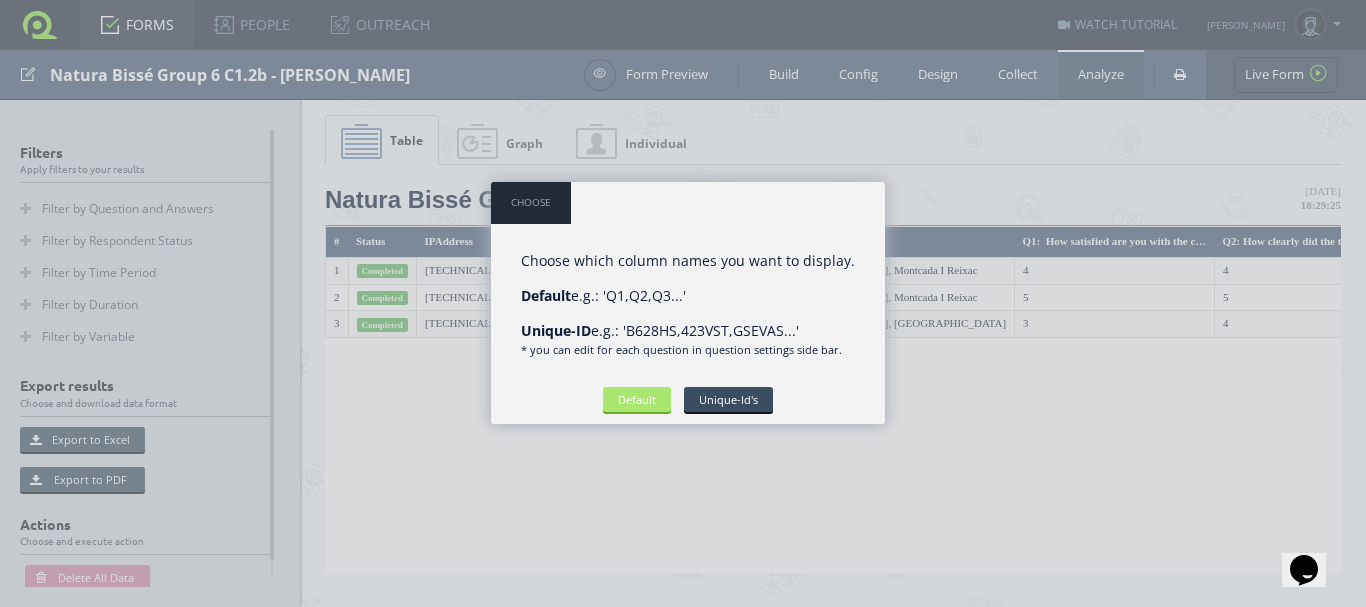 click on "Default" at bounding box center [637, 399] 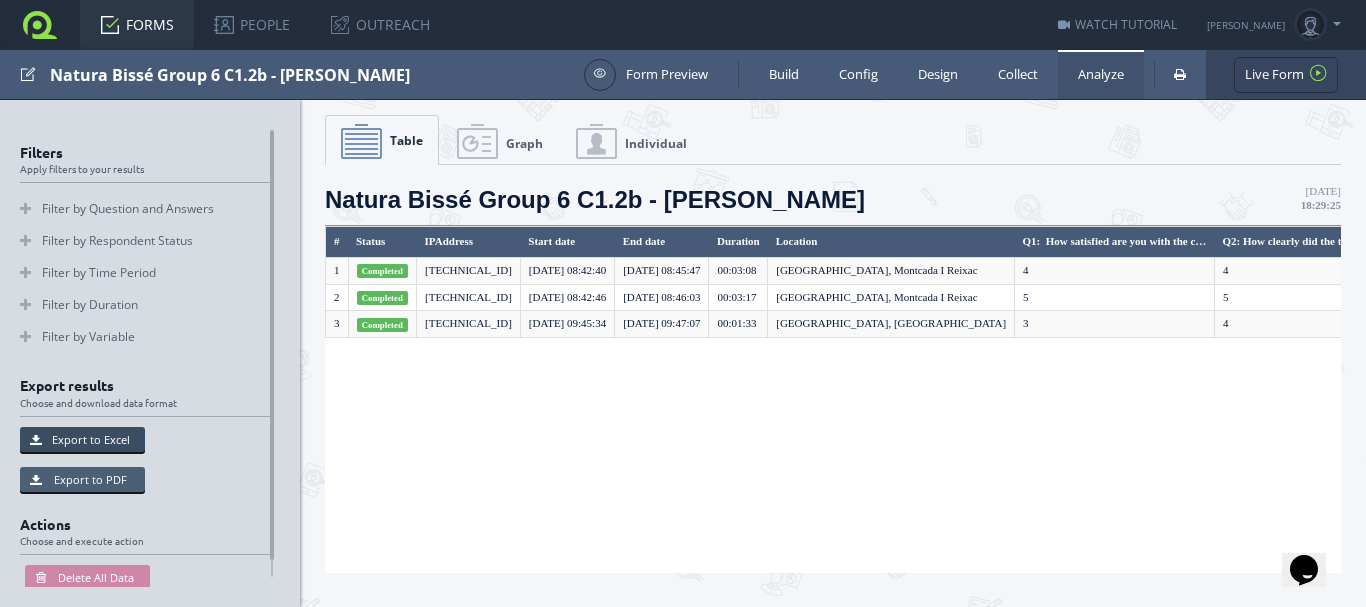 click on "Export to PDF" at bounding box center [82, 479] 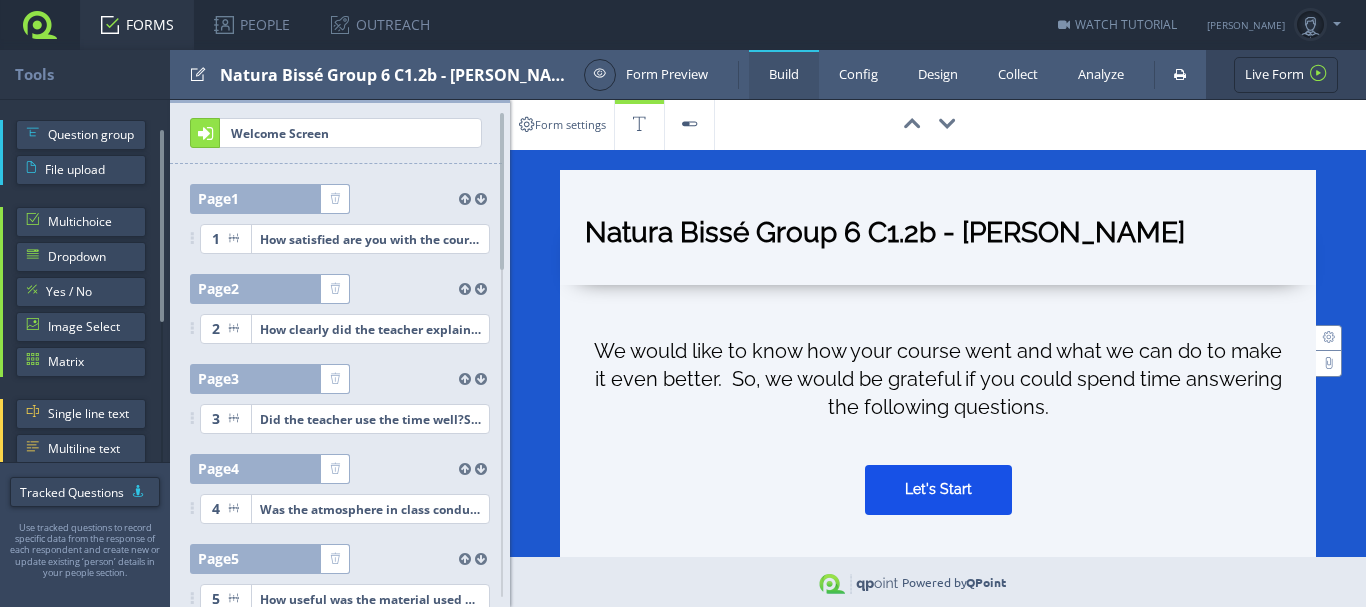 scroll, scrollTop: 0, scrollLeft: 0, axis: both 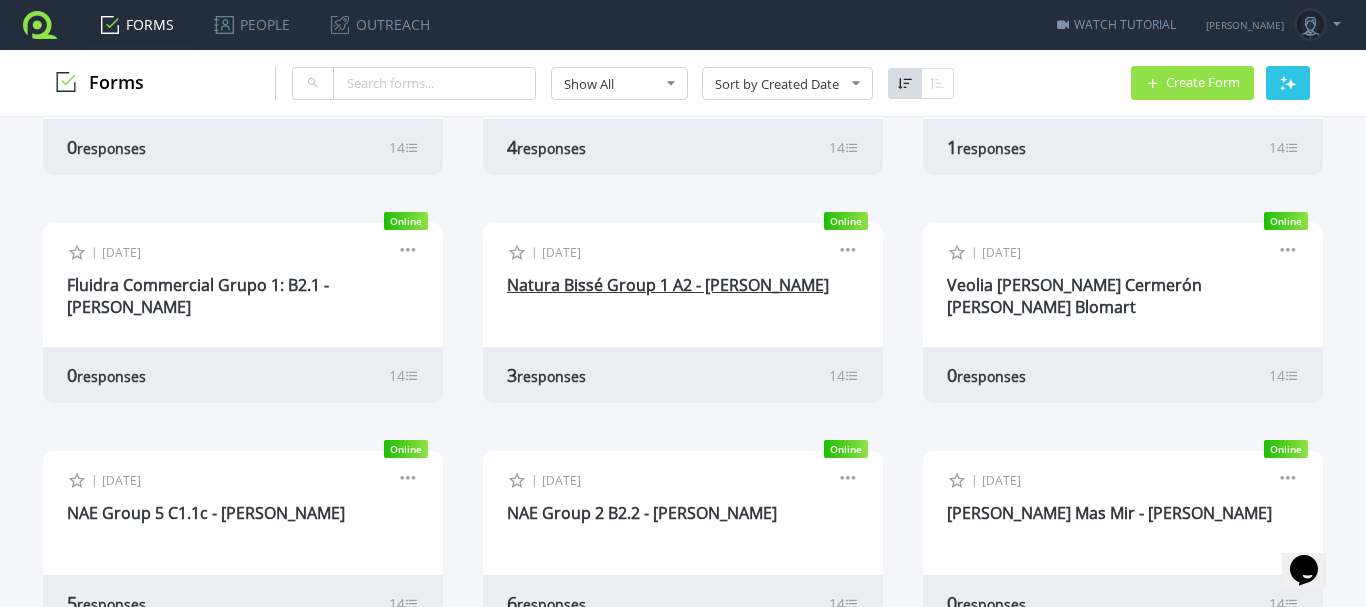 click on "Natura Bissé Group 1 A2 - [PERSON_NAME]" at bounding box center (668, 285) 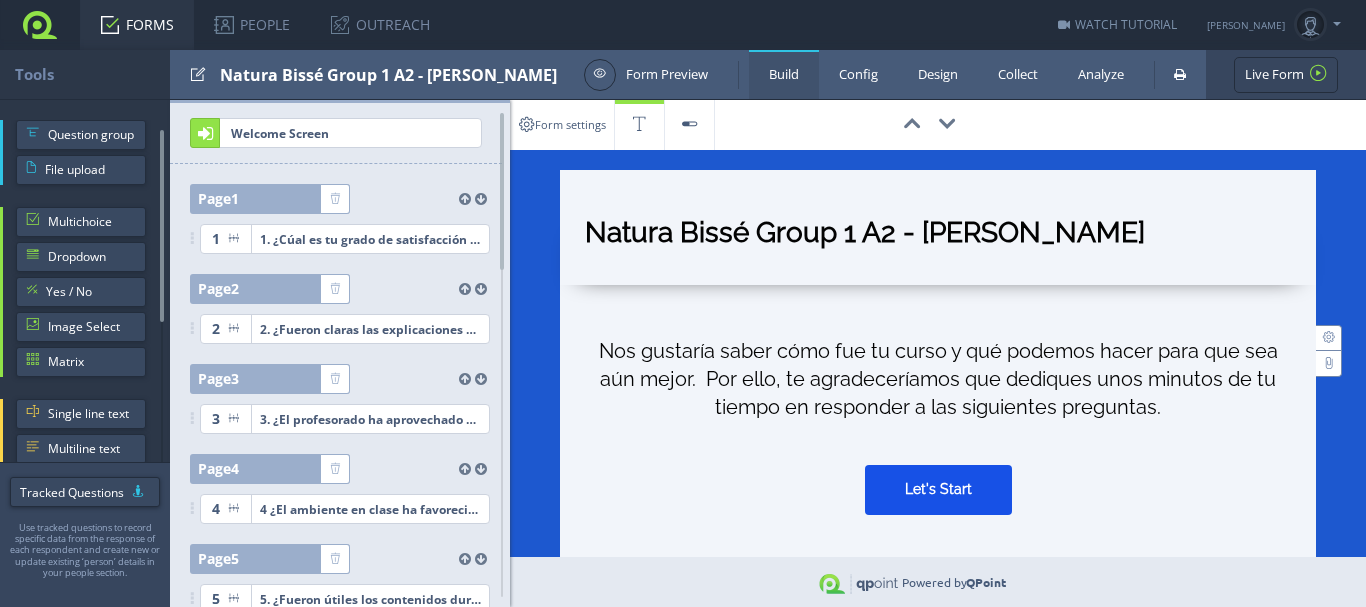 scroll, scrollTop: 0, scrollLeft: 0, axis: both 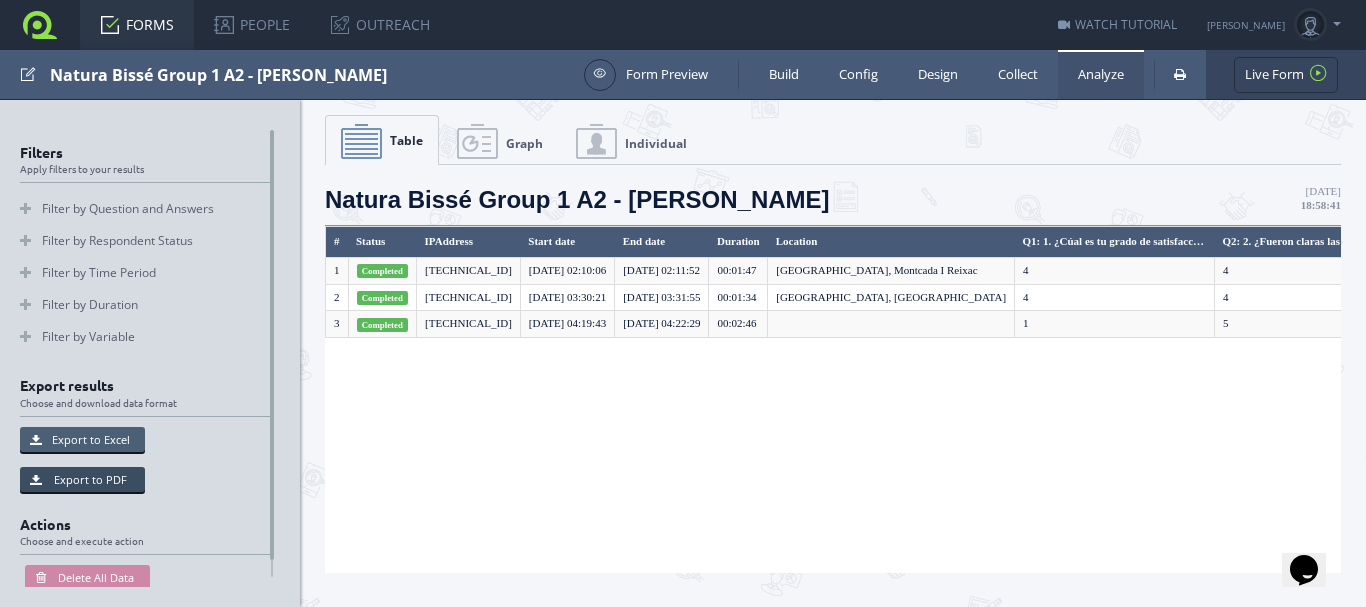 click on "Export to Excel" at bounding box center (82, 439) 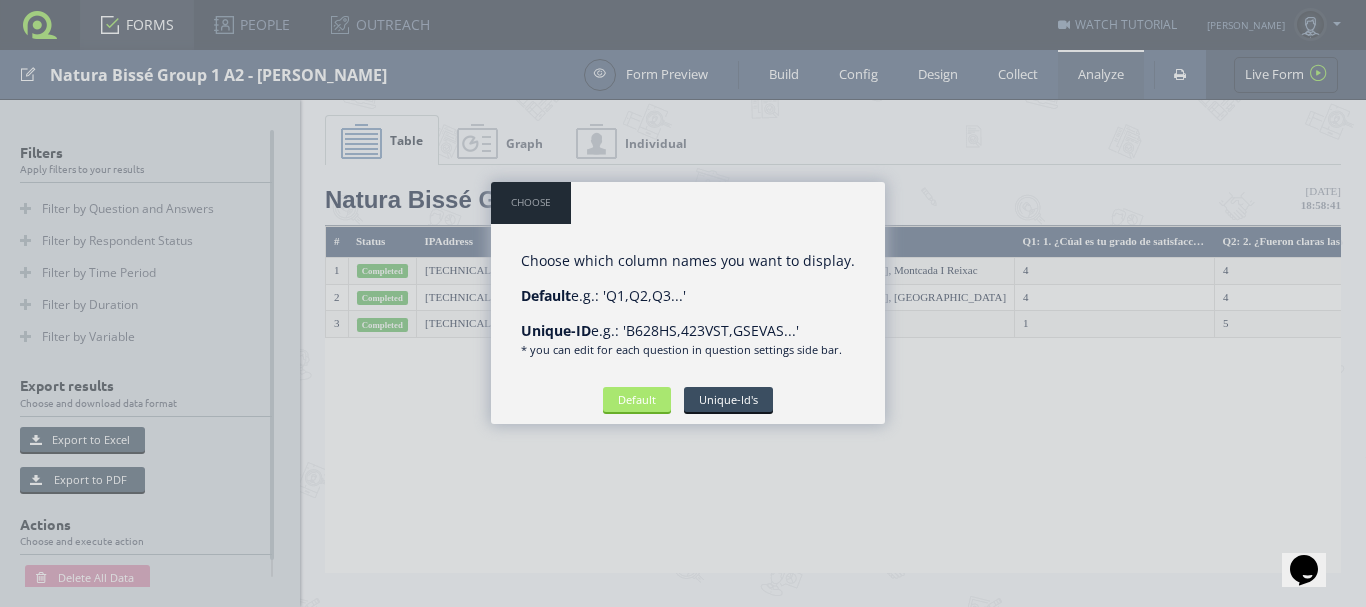 click on "Default" at bounding box center (637, 399) 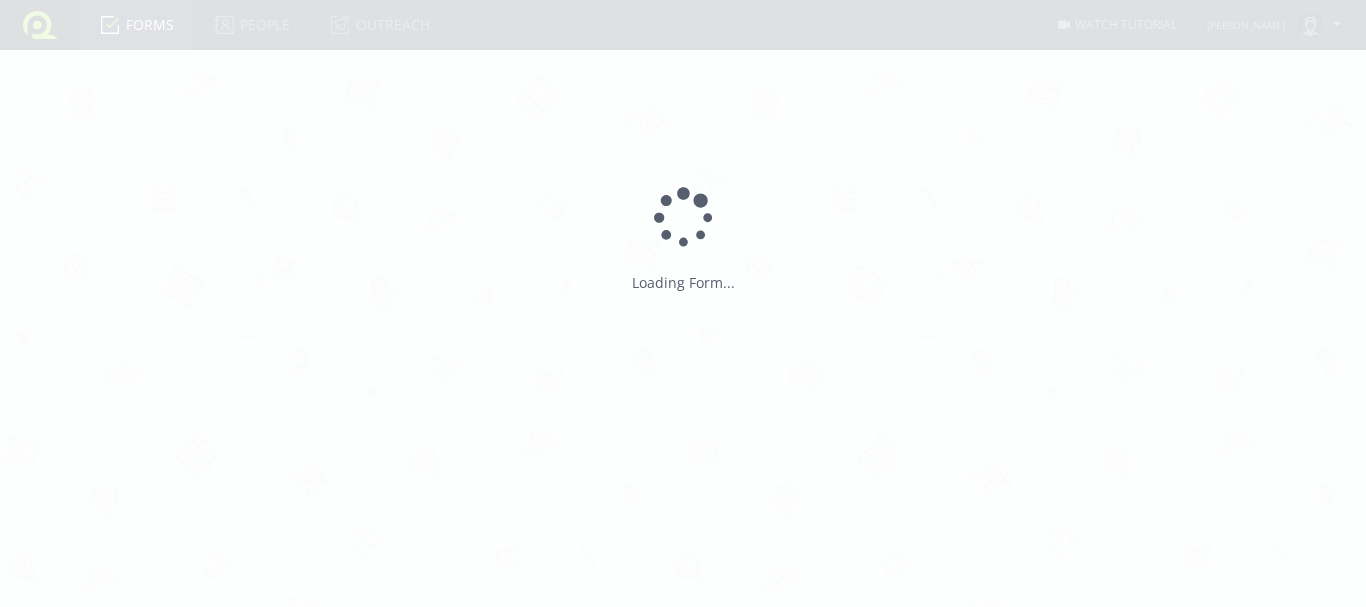 scroll, scrollTop: 0, scrollLeft: 0, axis: both 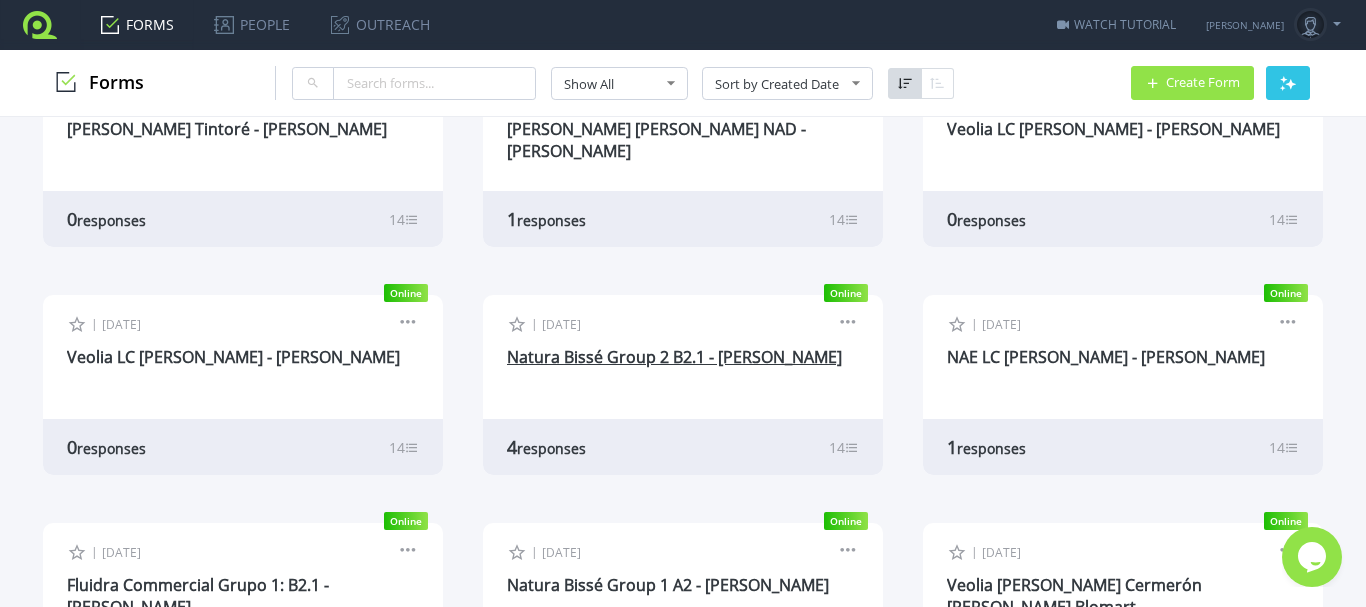click on "Natura Bissé Group 2 B2.1 - [PERSON_NAME]" at bounding box center (674, 357) 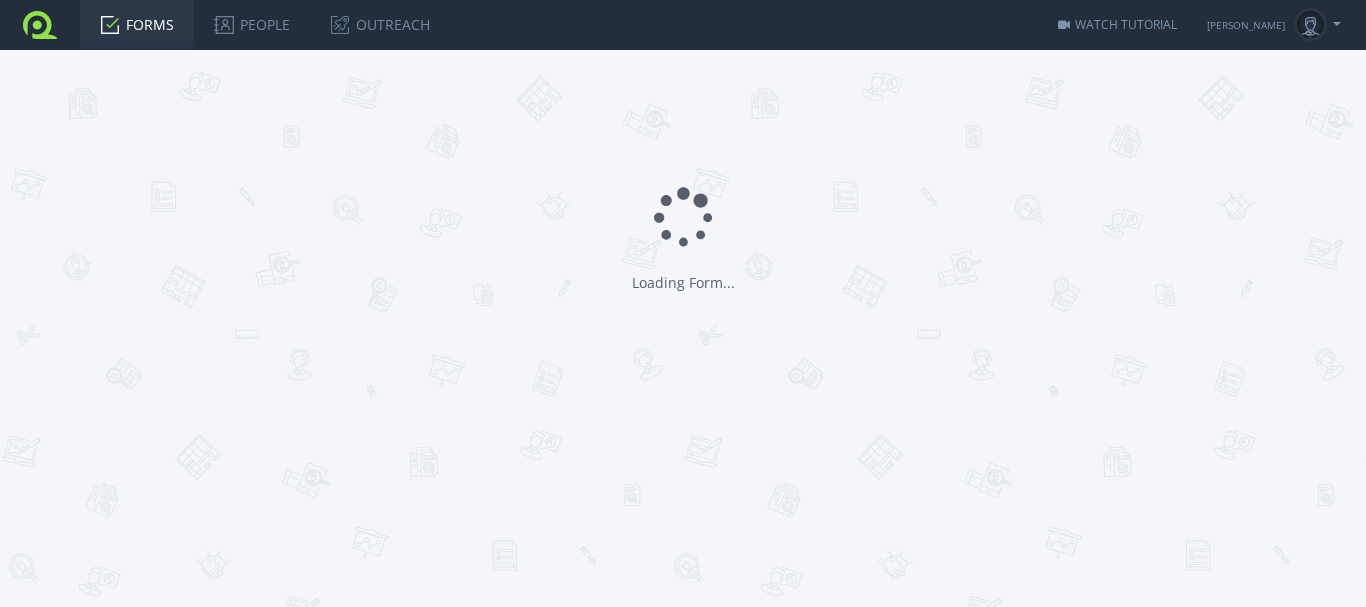 scroll, scrollTop: 0, scrollLeft: 0, axis: both 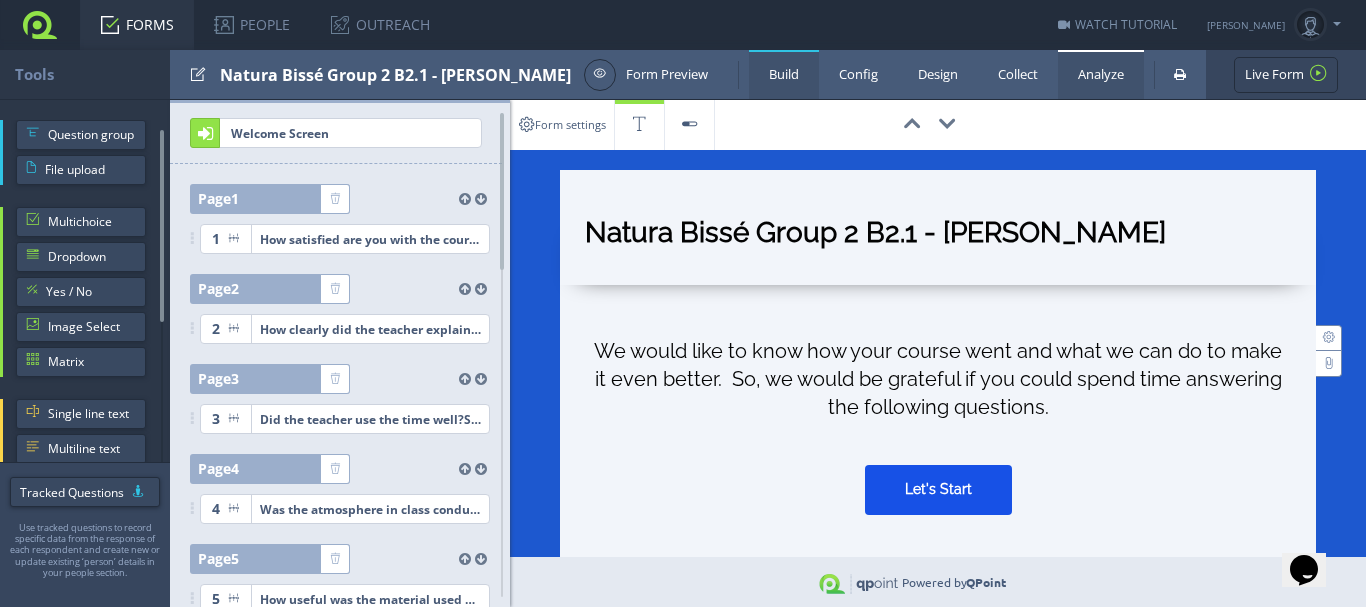 click on "Analyze" at bounding box center (1101, 74) 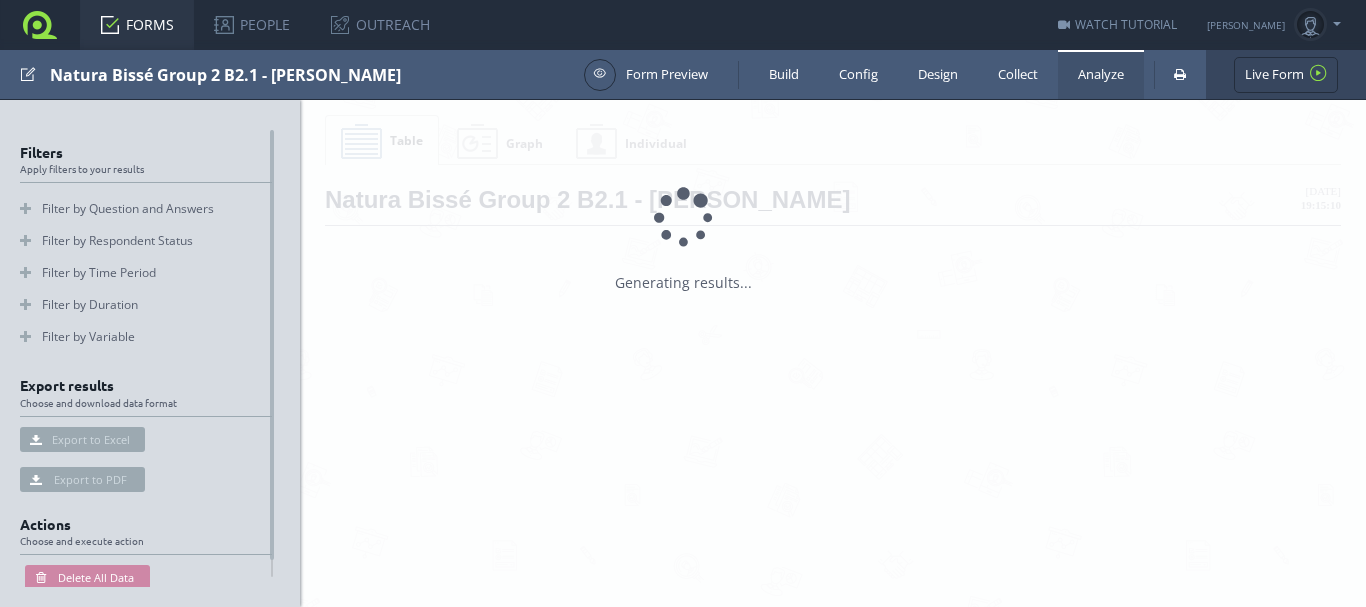 scroll, scrollTop: 0, scrollLeft: 0, axis: both 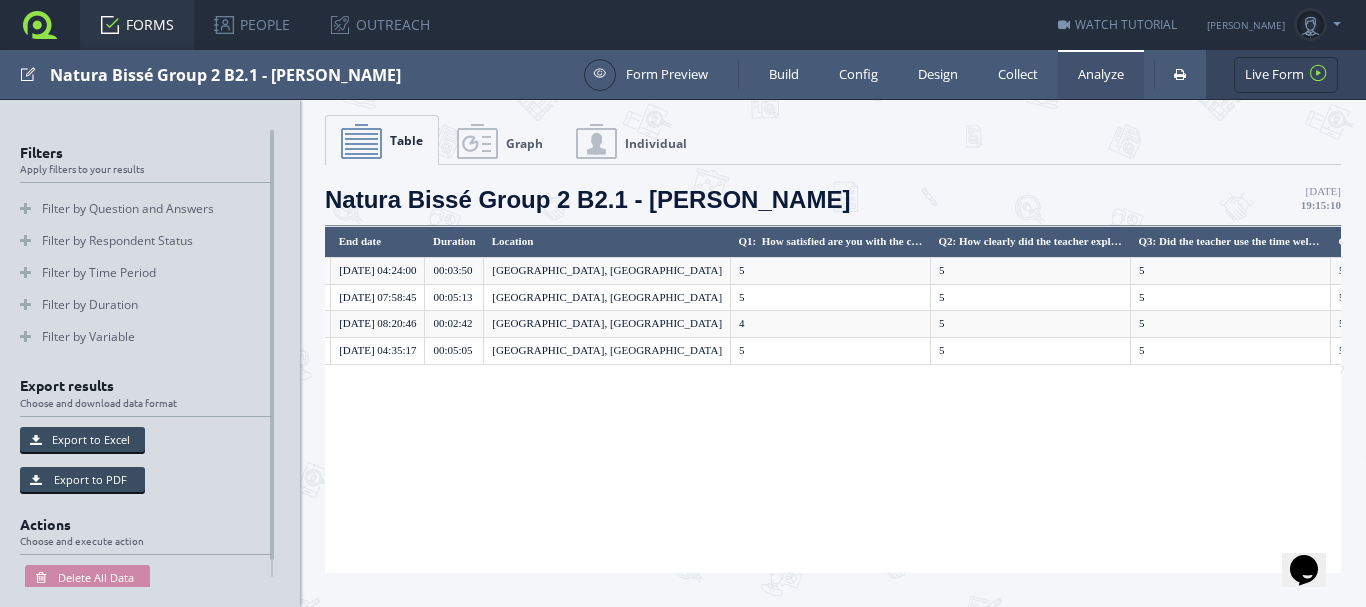 click on "Analyze" at bounding box center (1101, 74) 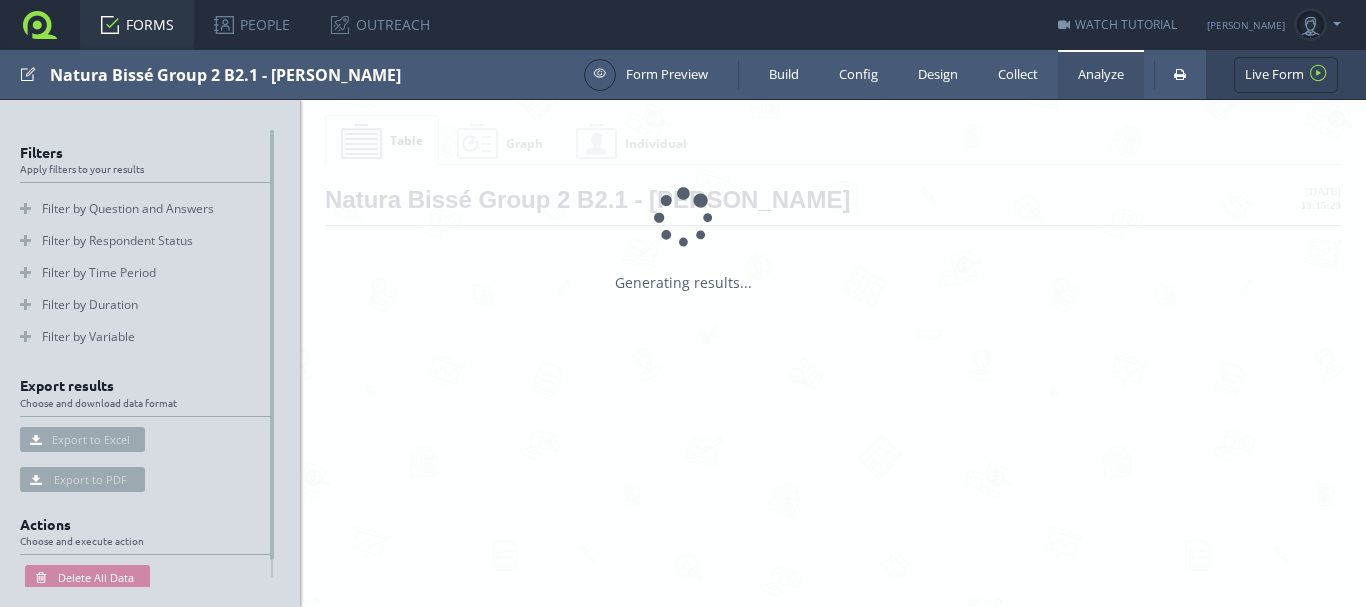 scroll, scrollTop: 0, scrollLeft: 0, axis: both 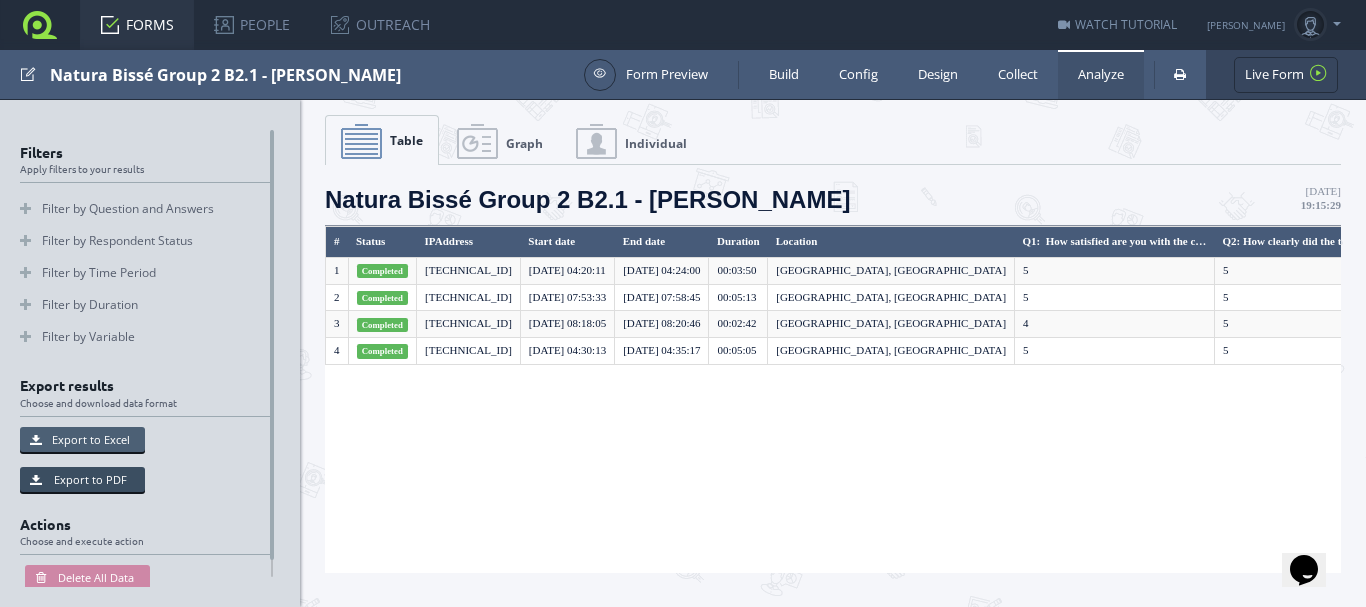 click on "Export to Excel" at bounding box center [82, 439] 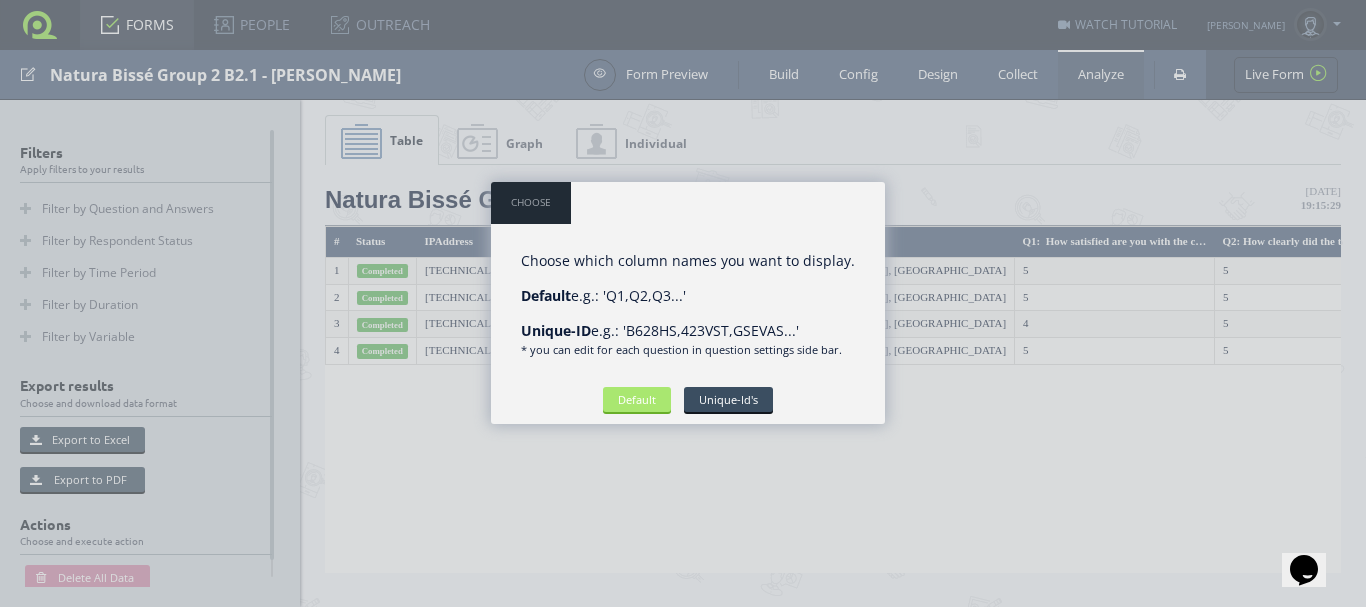 click on "Default" at bounding box center (637, 399) 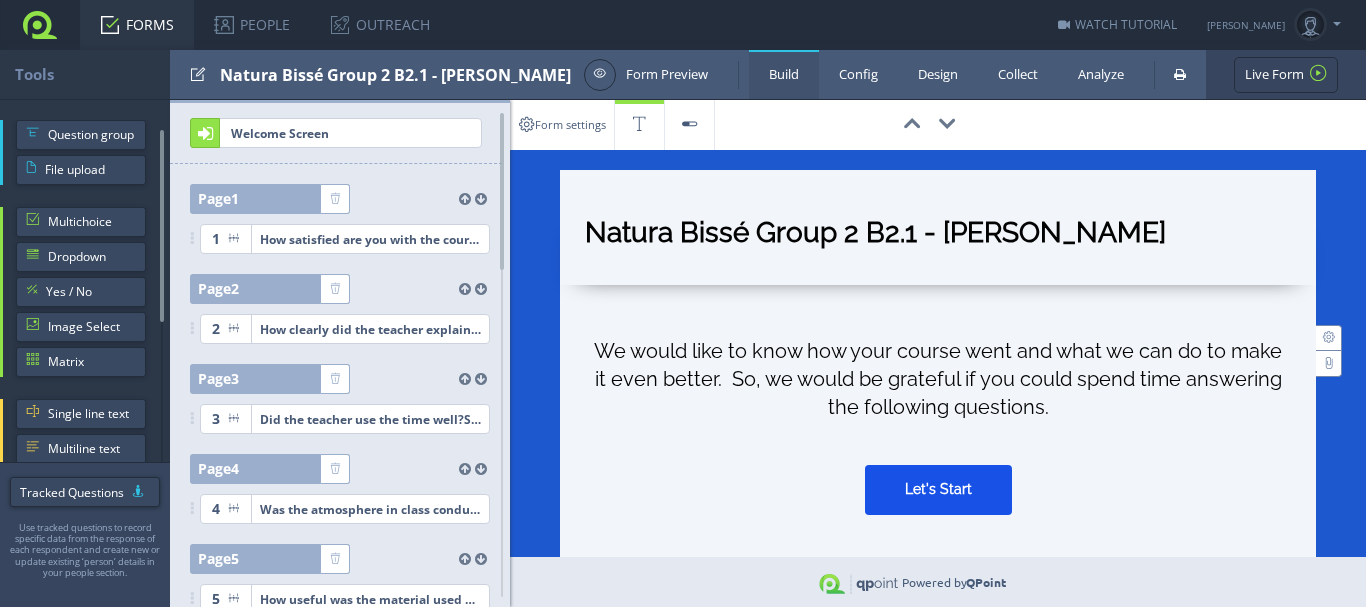 scroll, scrollTop: 0, scrollLeft: 0, axis: both 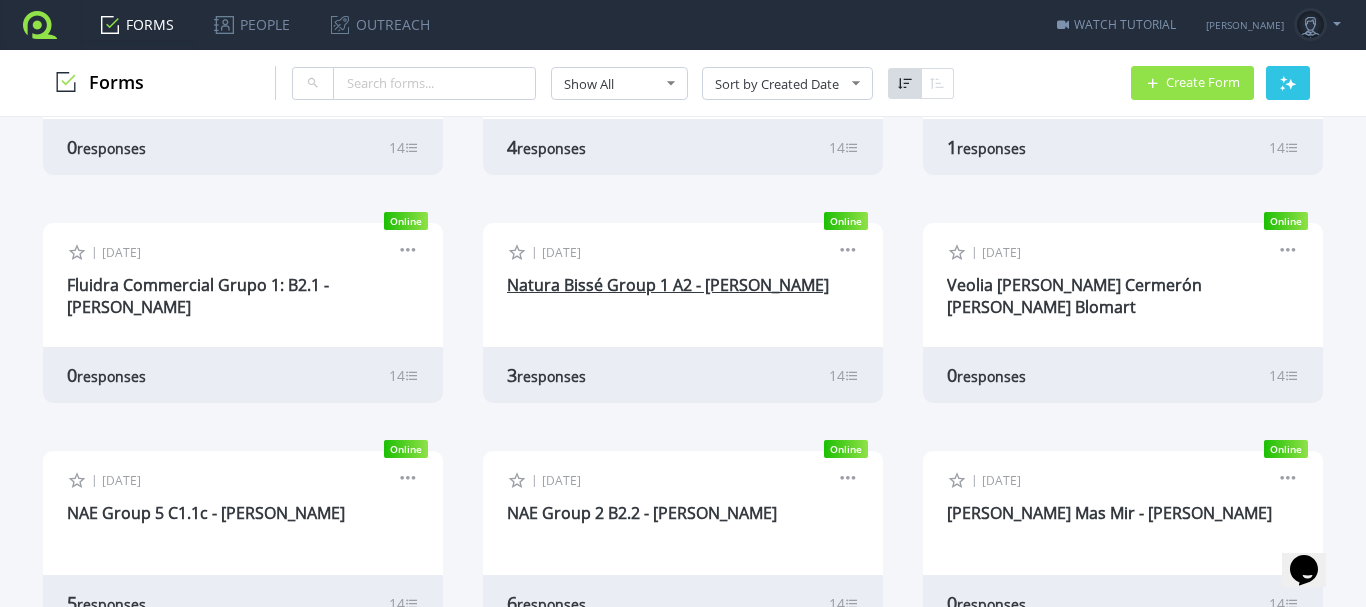click on "Natura Bissé Group 1 A2 - [PERSON_NAME]" at bounding box center (668, 285) 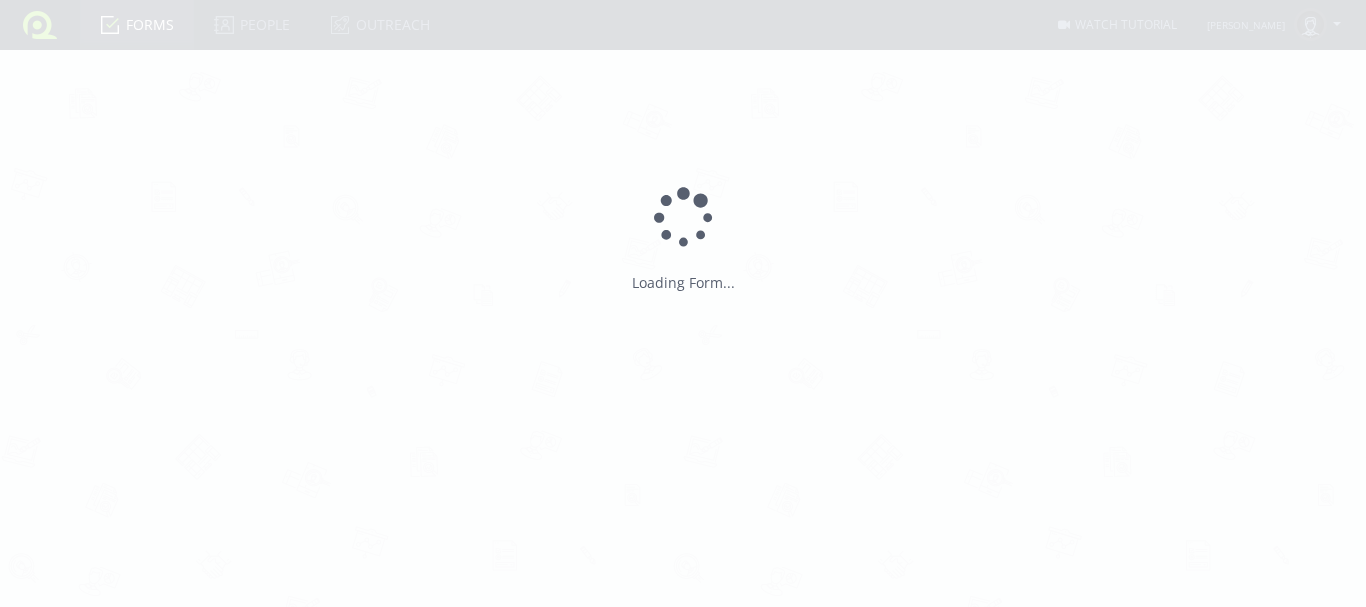type on "Natura Bissé Group 1 A2 - [PERSON_NAME]" 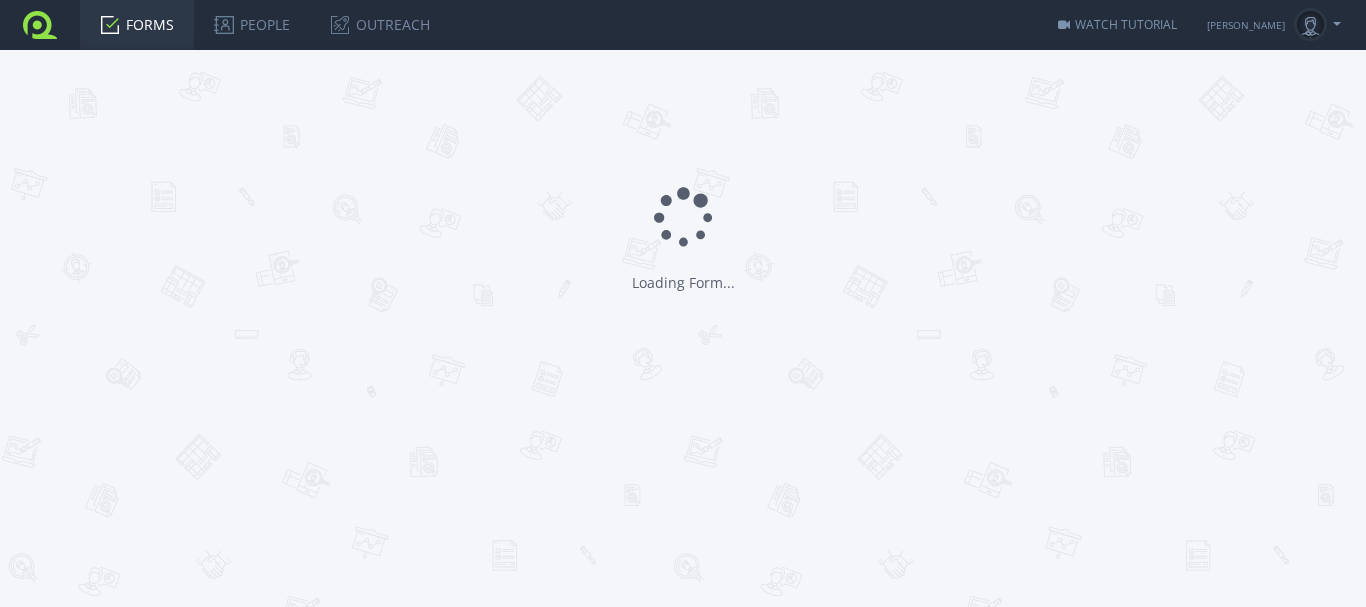 scroll, scrollTop: 0, scrollLeft: 0, axis: both 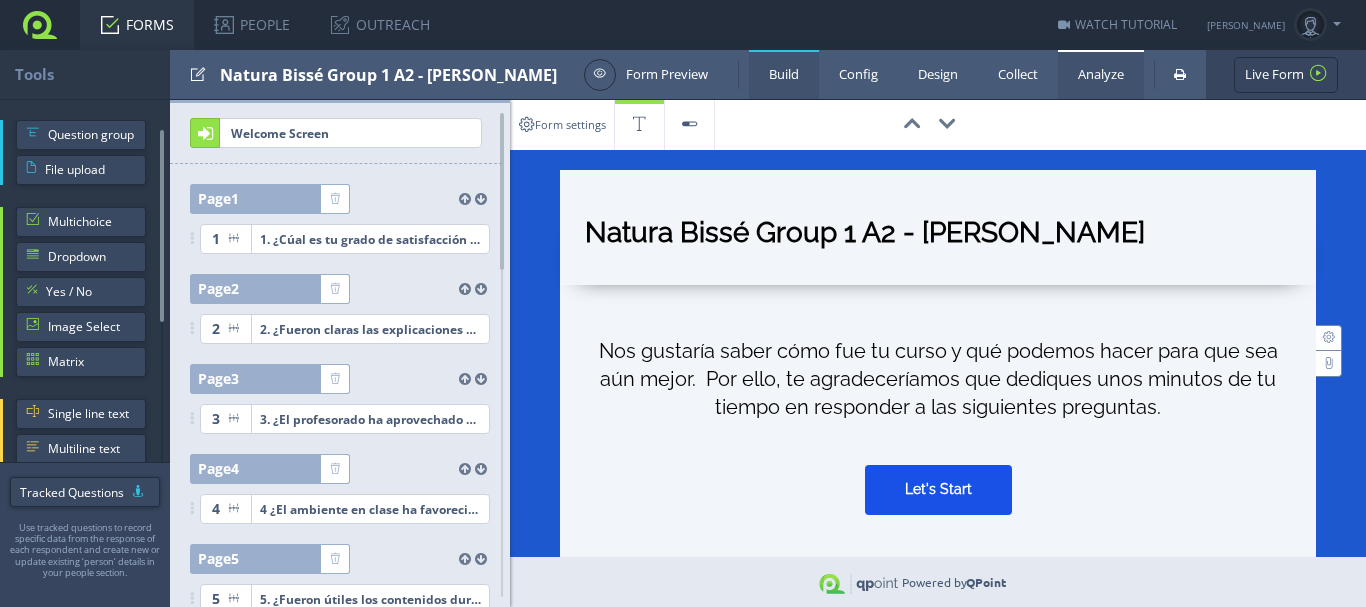 click on "Analyze" at bounding box center [1101, 74] 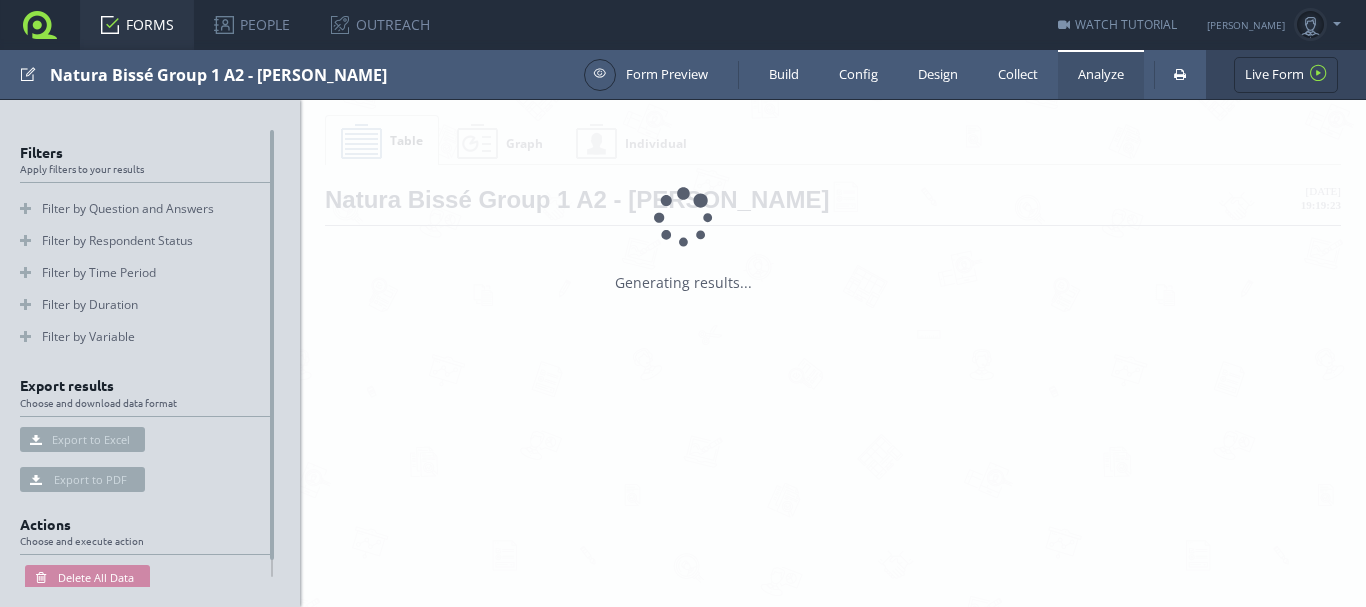 scroll, scrollTop: 0, scrollLeft: 0, axis: both 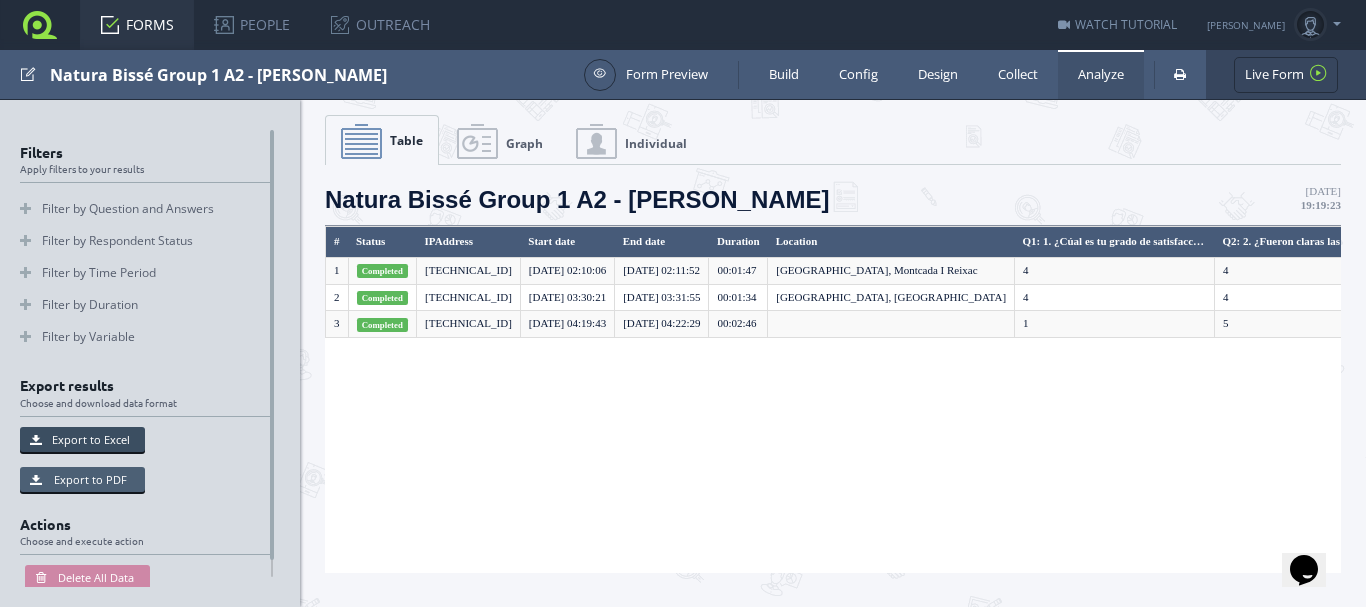 click on "Export to PDF" at bounding box center [82, 479] 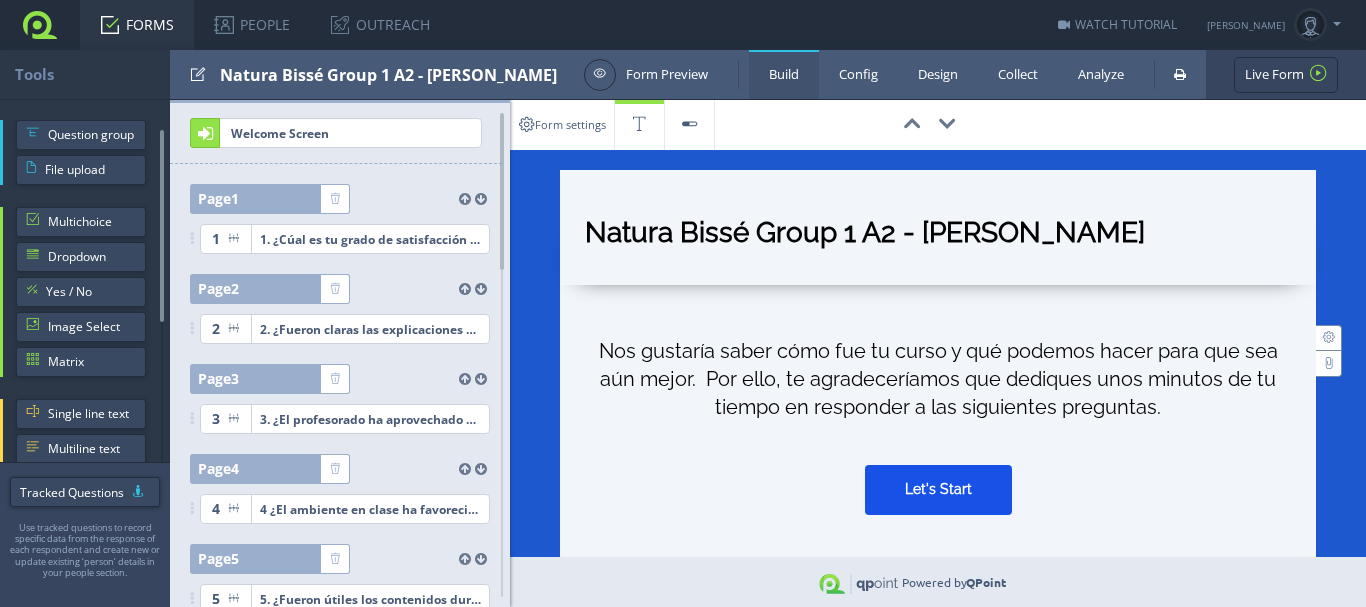 scroll, scrollTop: 0, scrollLeft: 0, axis: both 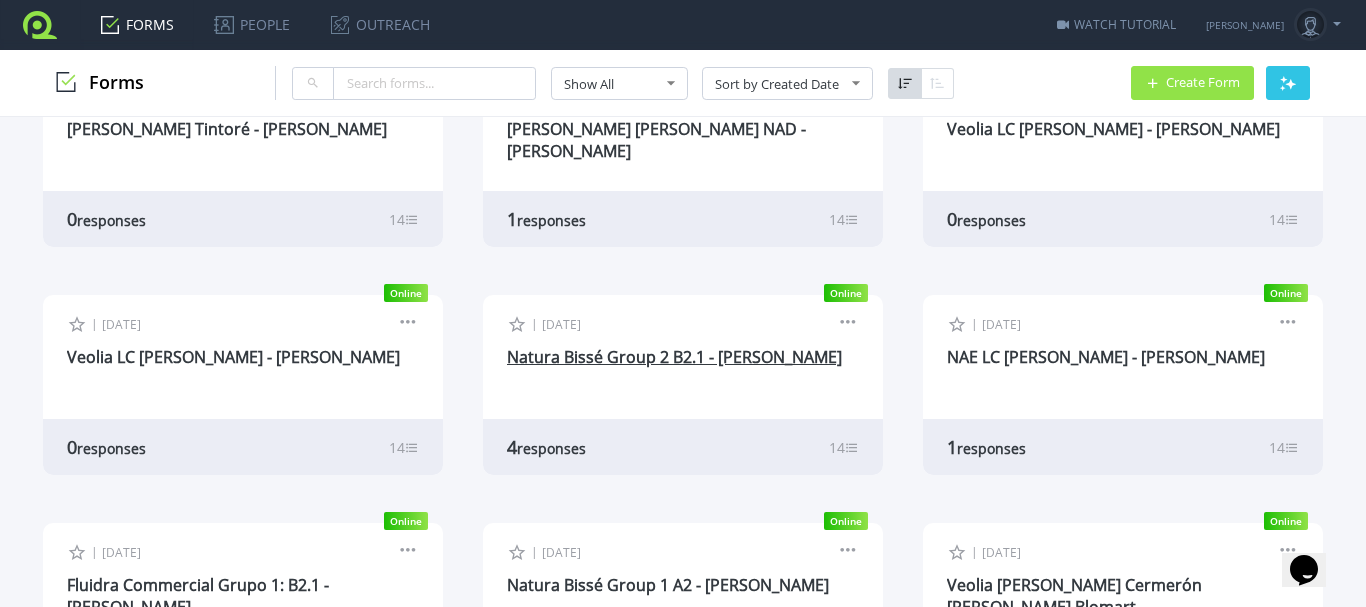 click on "Natura Bissé Group 2 B2.1 - [PERSON_NAME]" at bounding box center [674, 357] 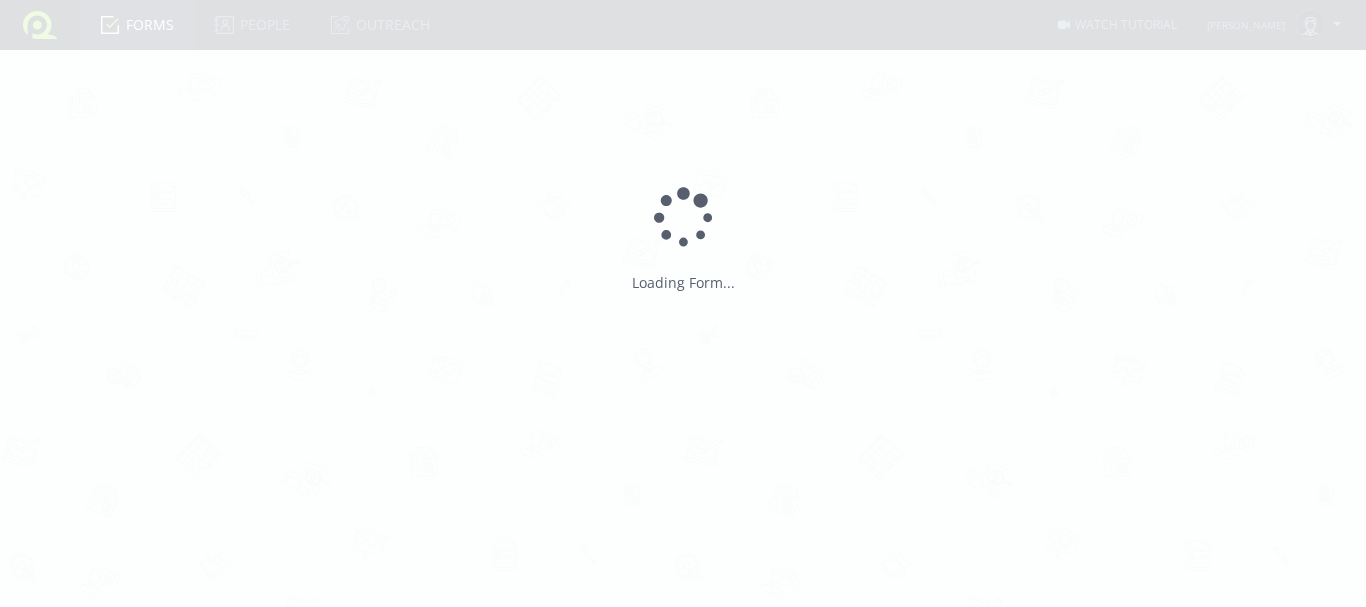 type on "Natura Bissé Group 2 B2.1 - [PERSON_NAME]" 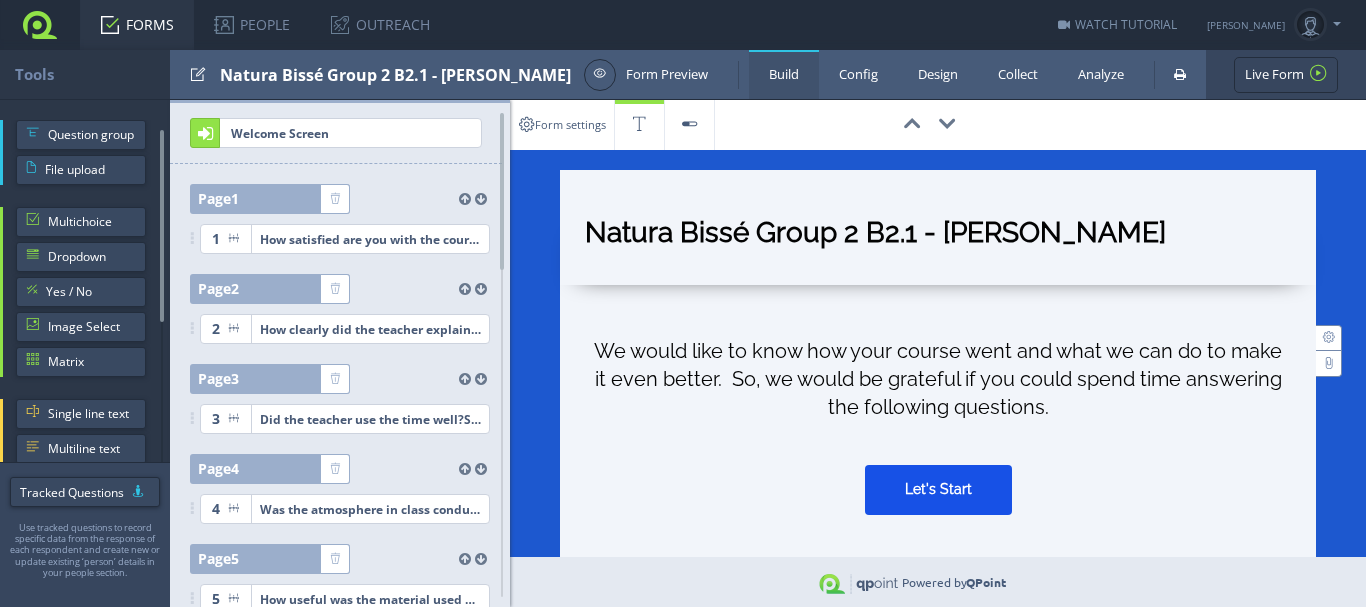 scroll, scrollTop: 0, scrollLeft: 0, axis: both 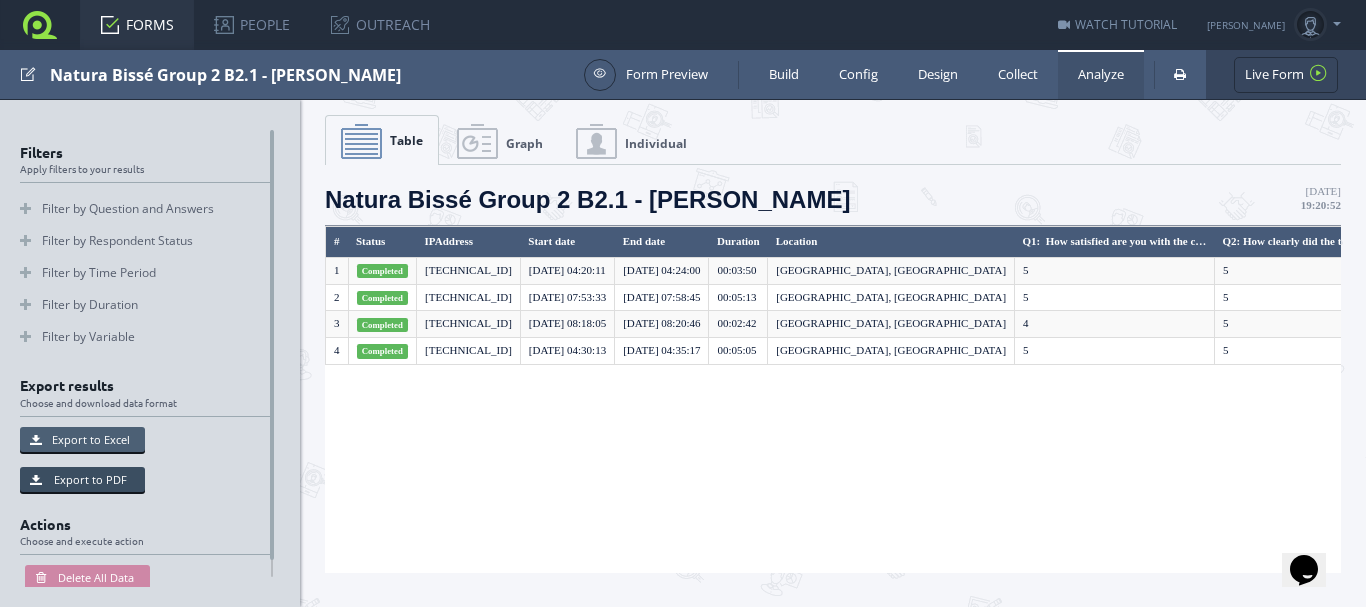 click on "Export to Excel" at bounding box center [82, 439] 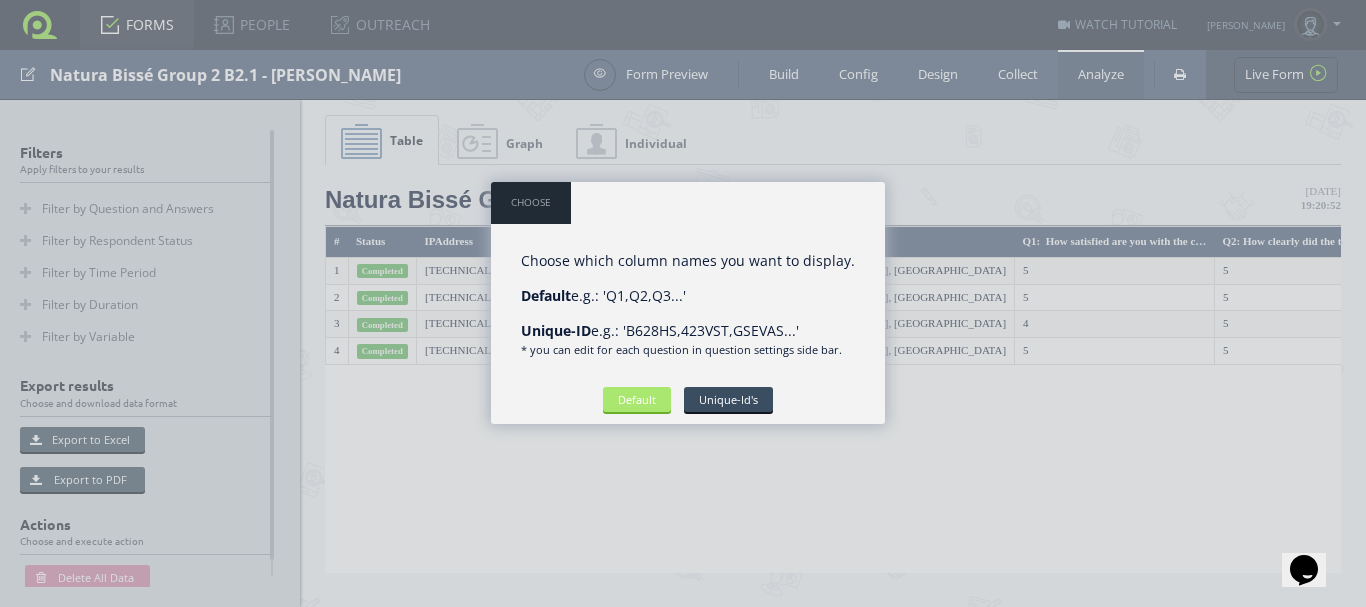 click on "Default" at bounding box center [637, 399] 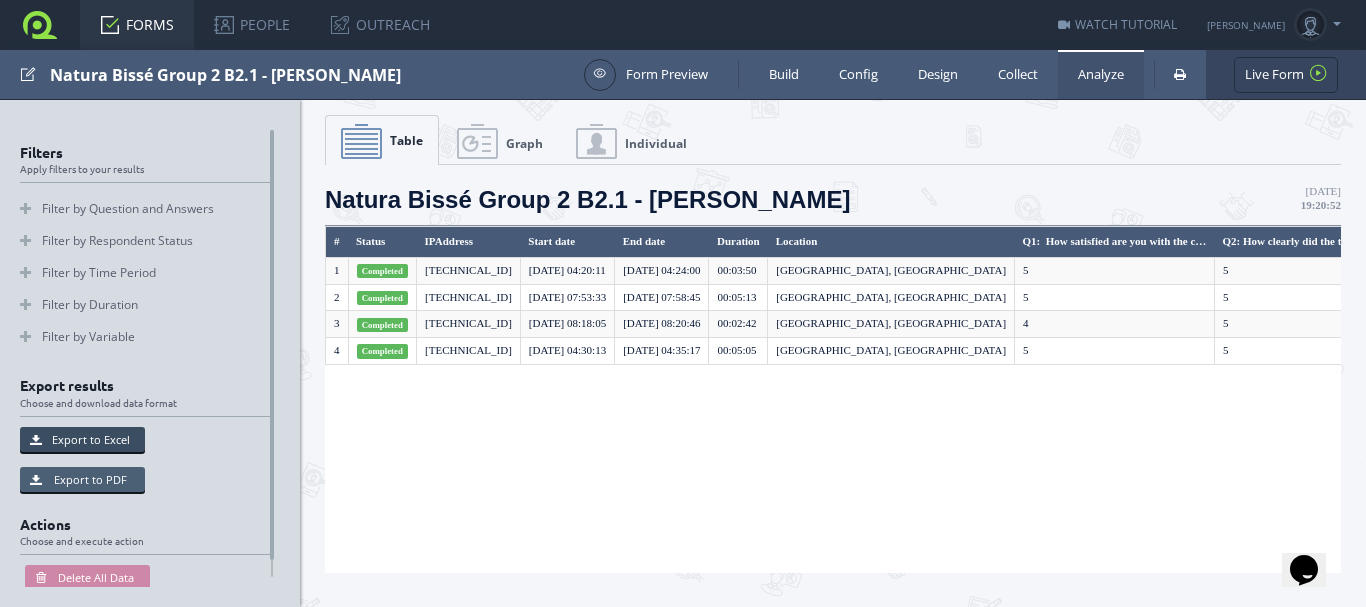 click on "Export to PDF" at bounding box center [82, 479] 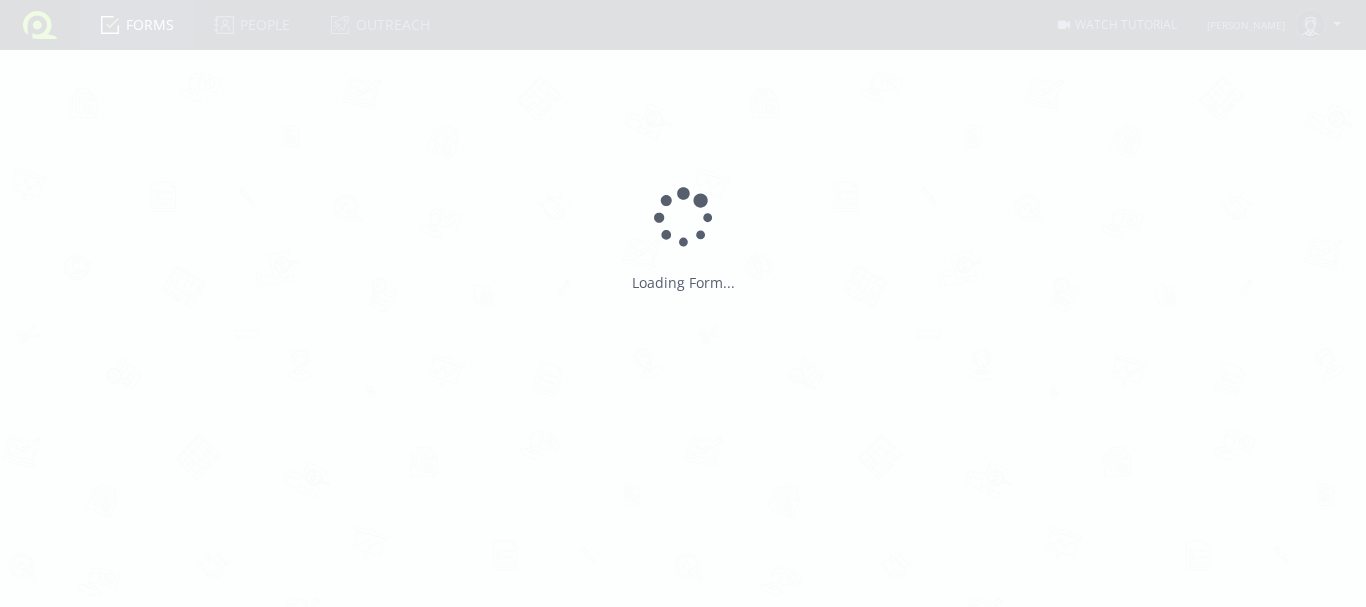 scroll, scrollTop: 0, scrollLeft: 0, axis: both 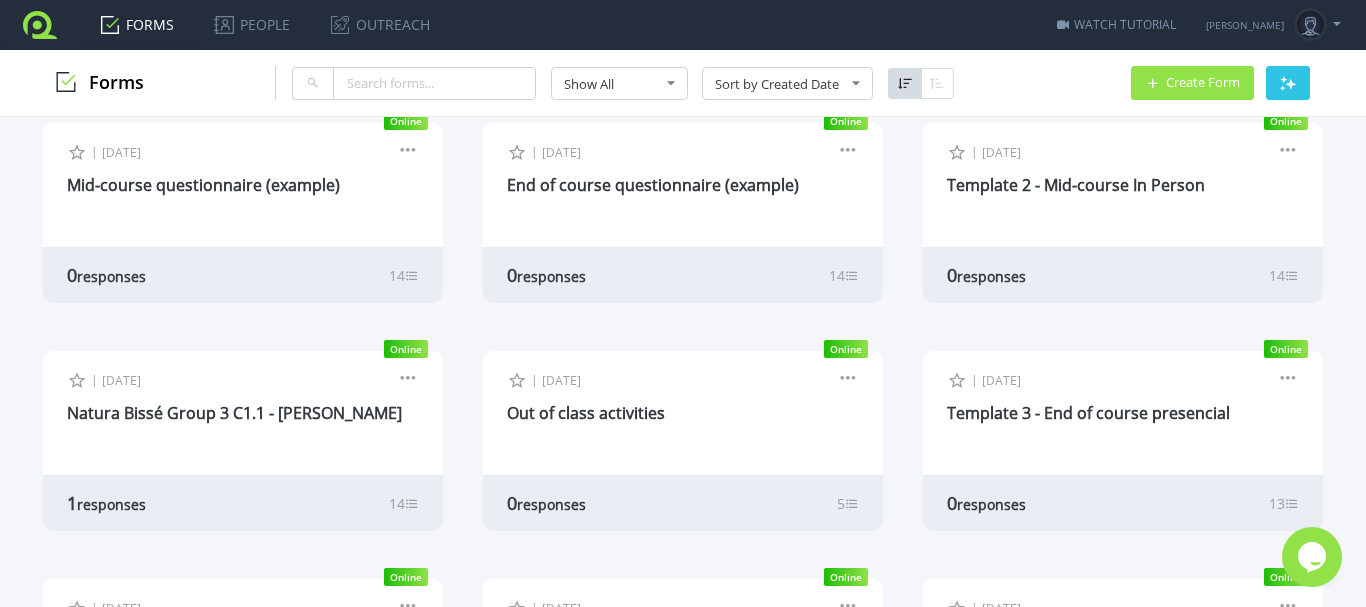 click on "1  responses
14" at bounding box center (243, 503) 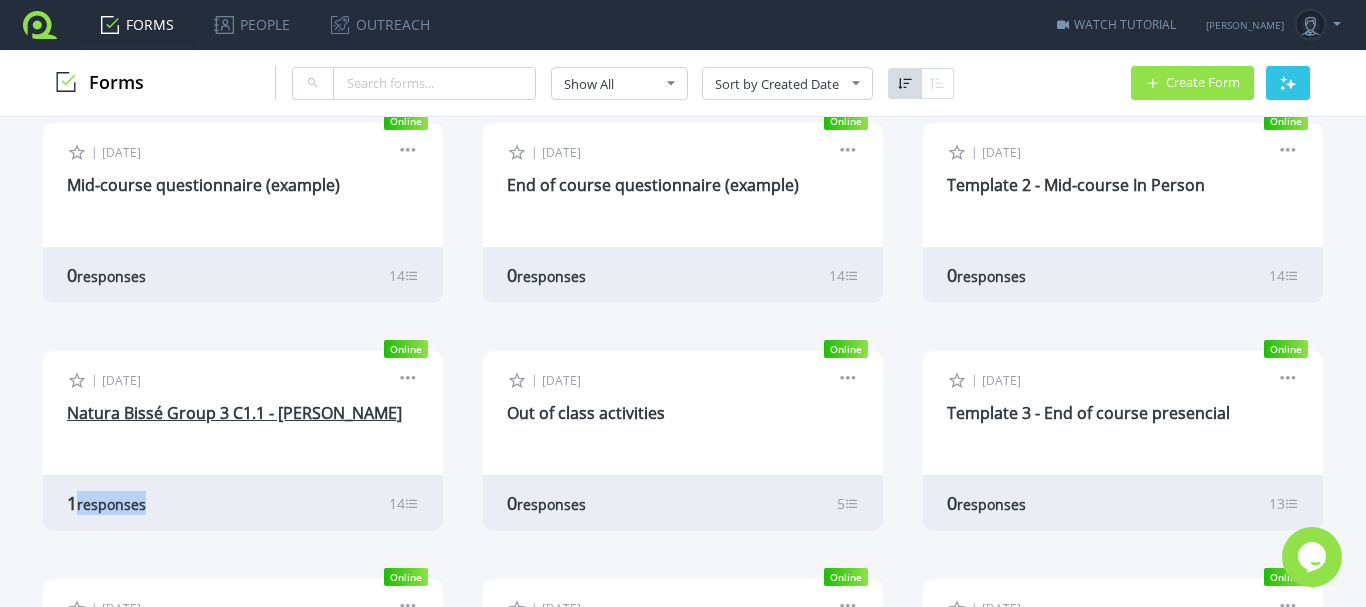 click on "Natura Bissé Group 3 C1.1 - [PERSON_NAME]" at bounding box center [234, 413] 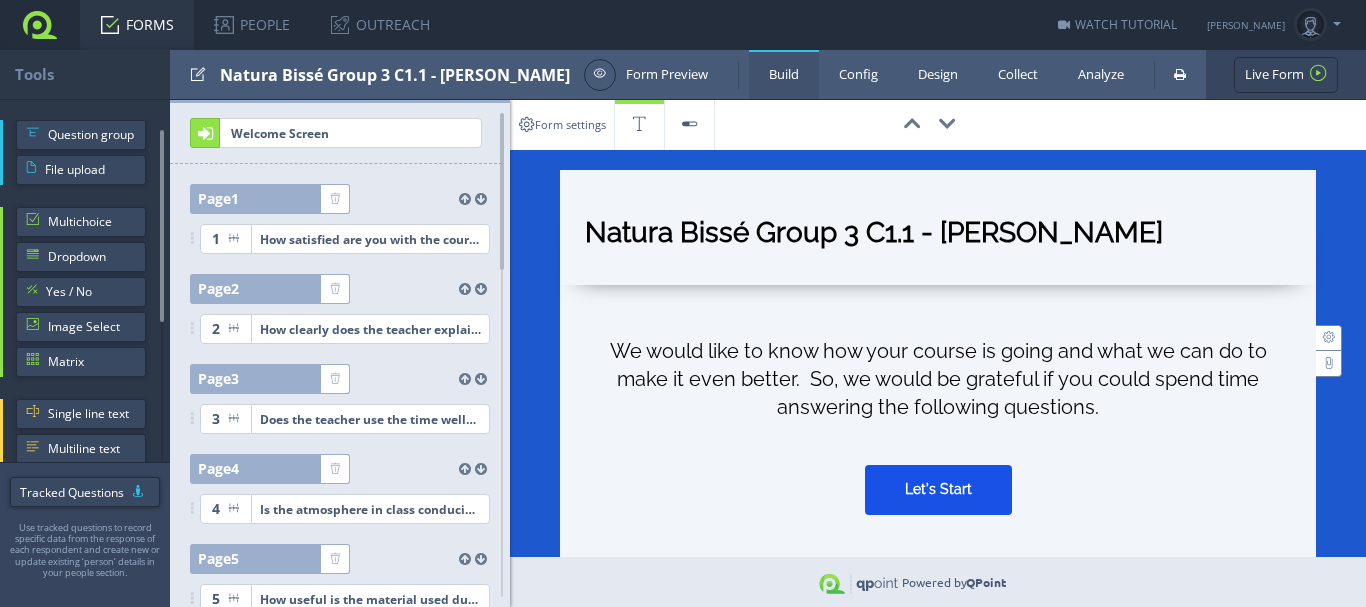 scroll, scrollTop: 0, scrollLeft: 0, axis: both 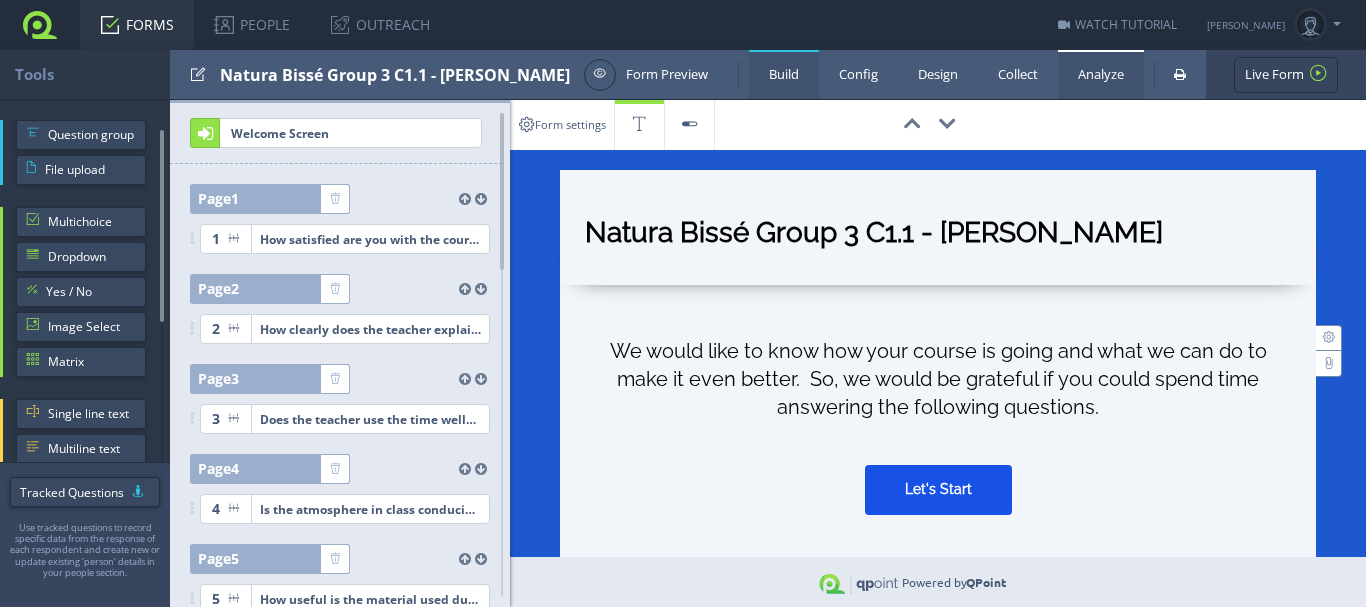 click on "Analyze" at bounding box center (1101, 74) 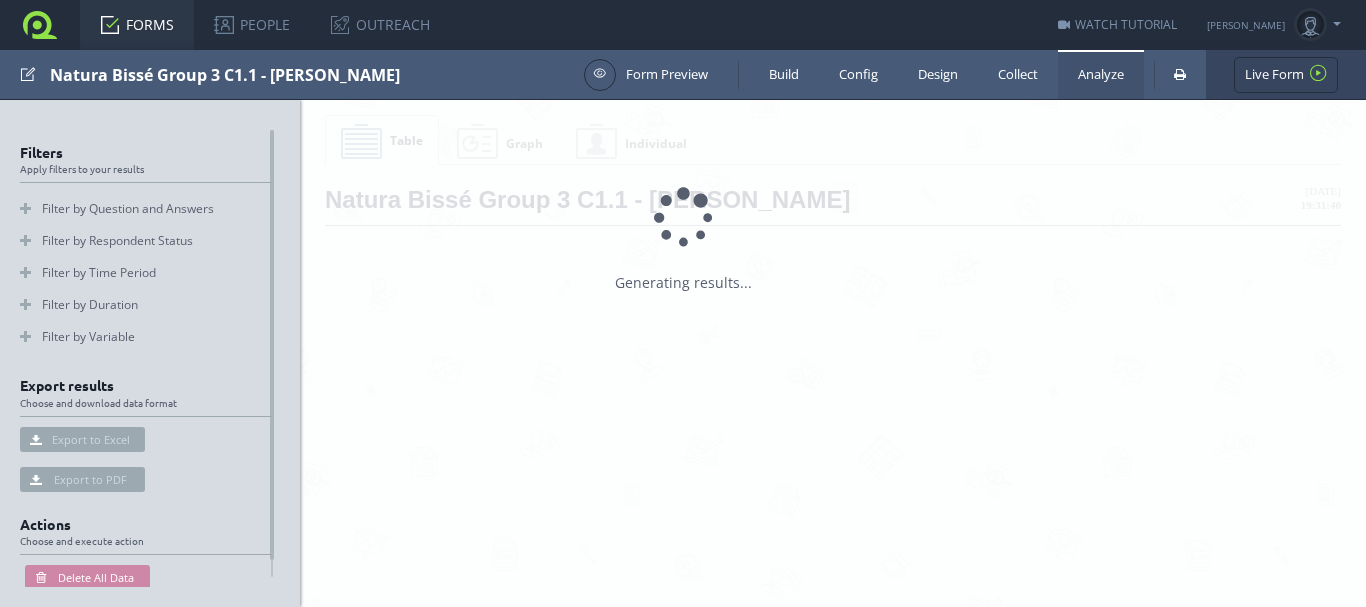 scroll, scrollTop: 0, scrollLeft: 0, axis: both 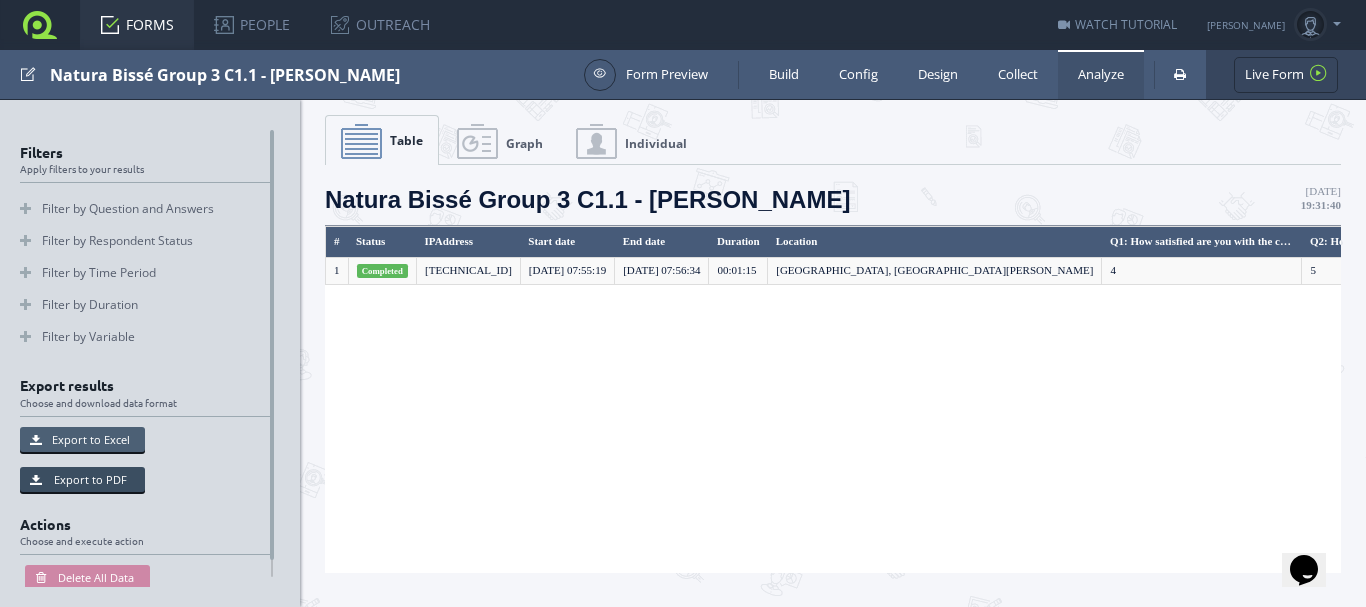 click on "Export to Excel" at bounding box center (82, 439) 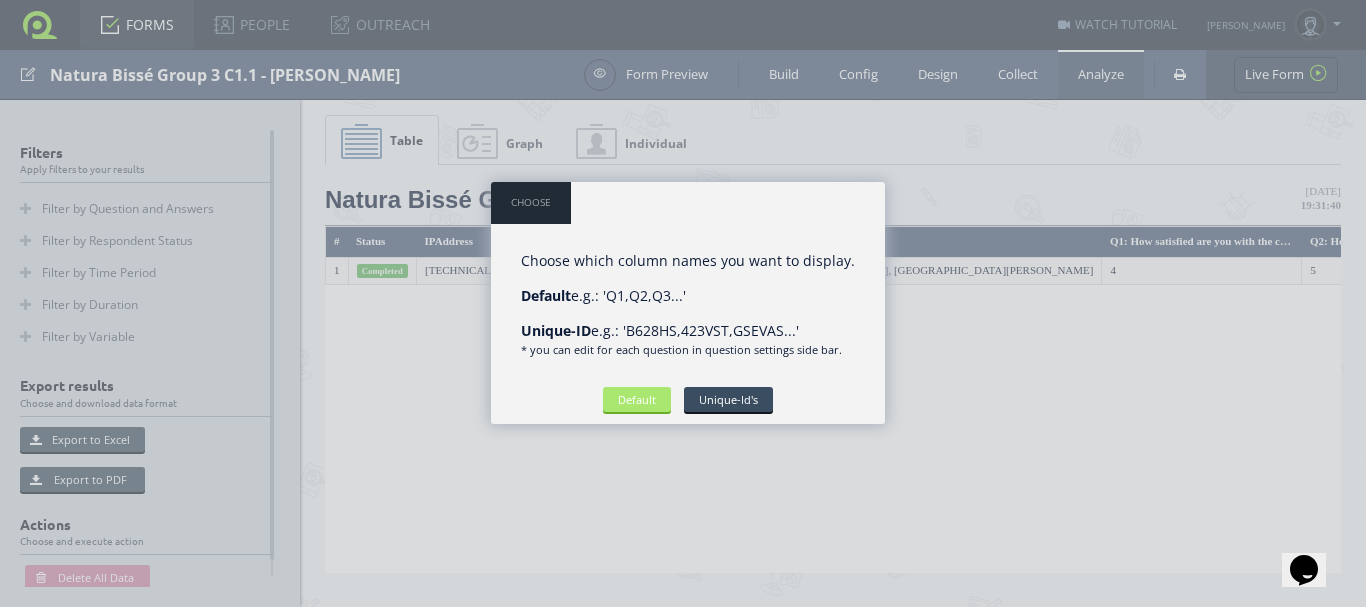 click on "Default" at bounding box center (637, 399) 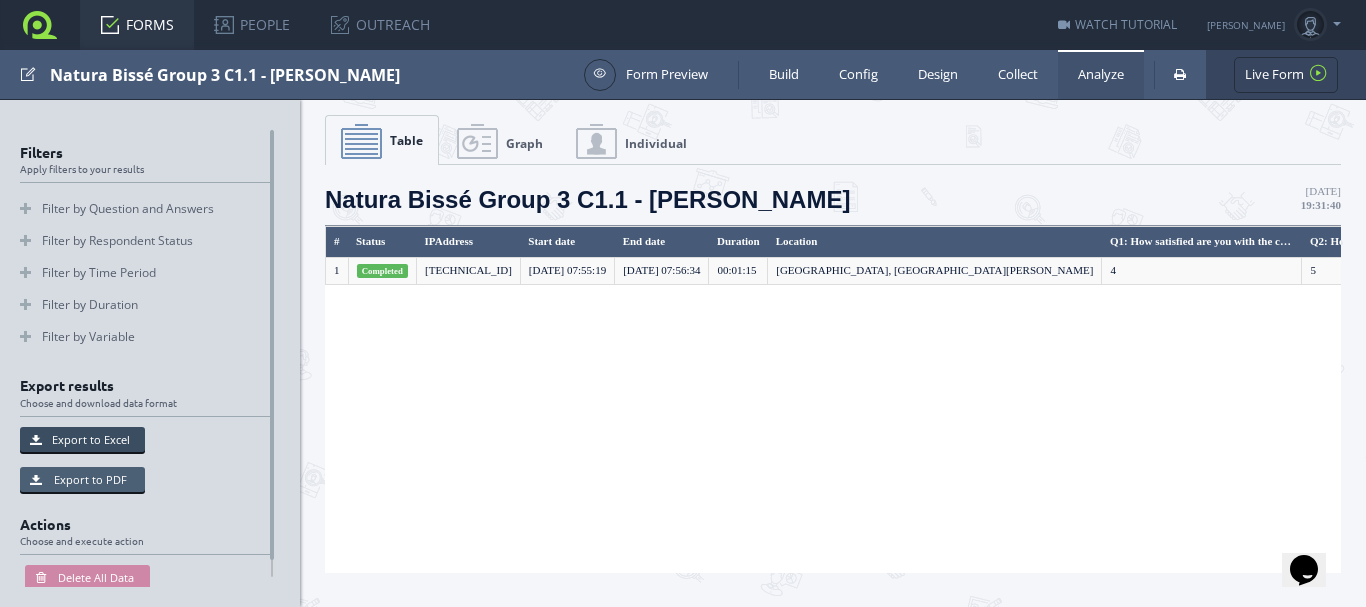 click on "Export to PDF" at bounding box center (82, 479) 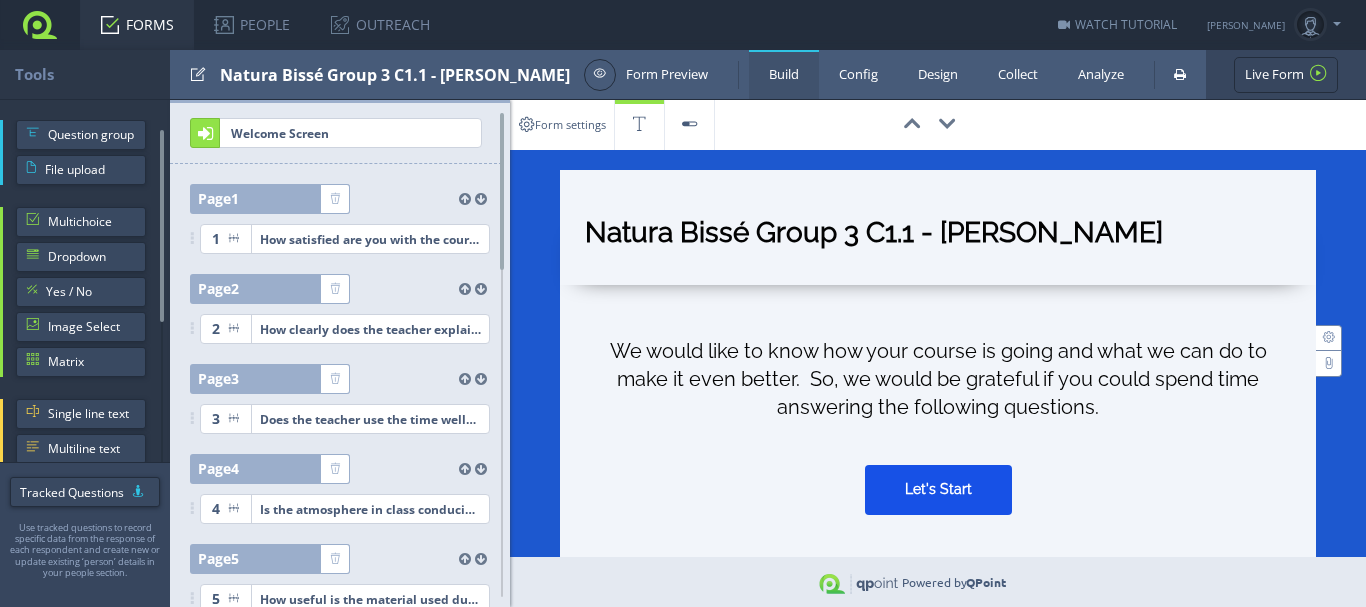 scroll, scrollTop: 0, scrollLeft: 0, axis: both 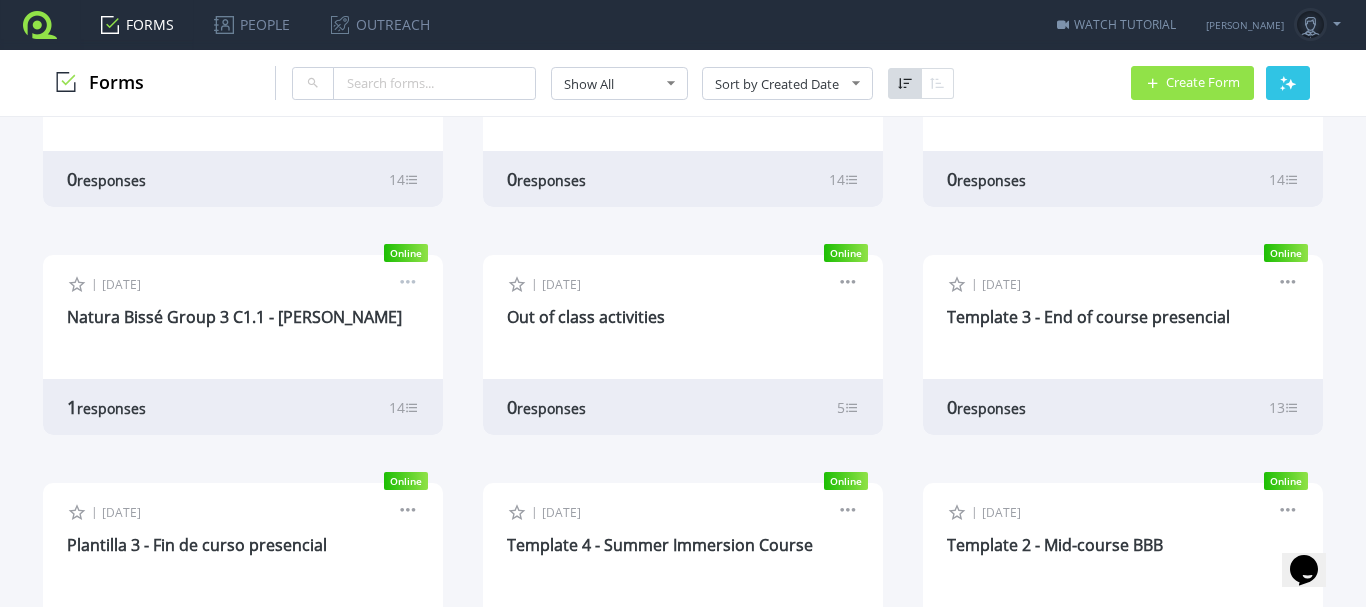 click at bounding box center (408, 285) 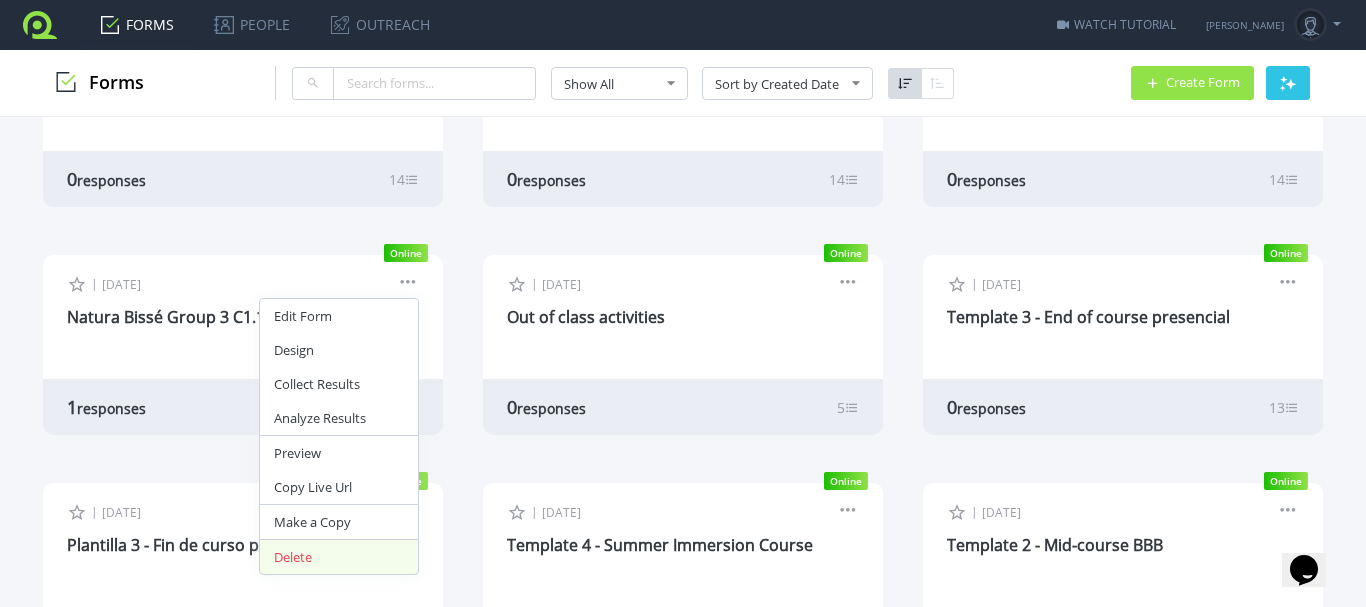 click on "Delete" at bounding box center (339, 557) 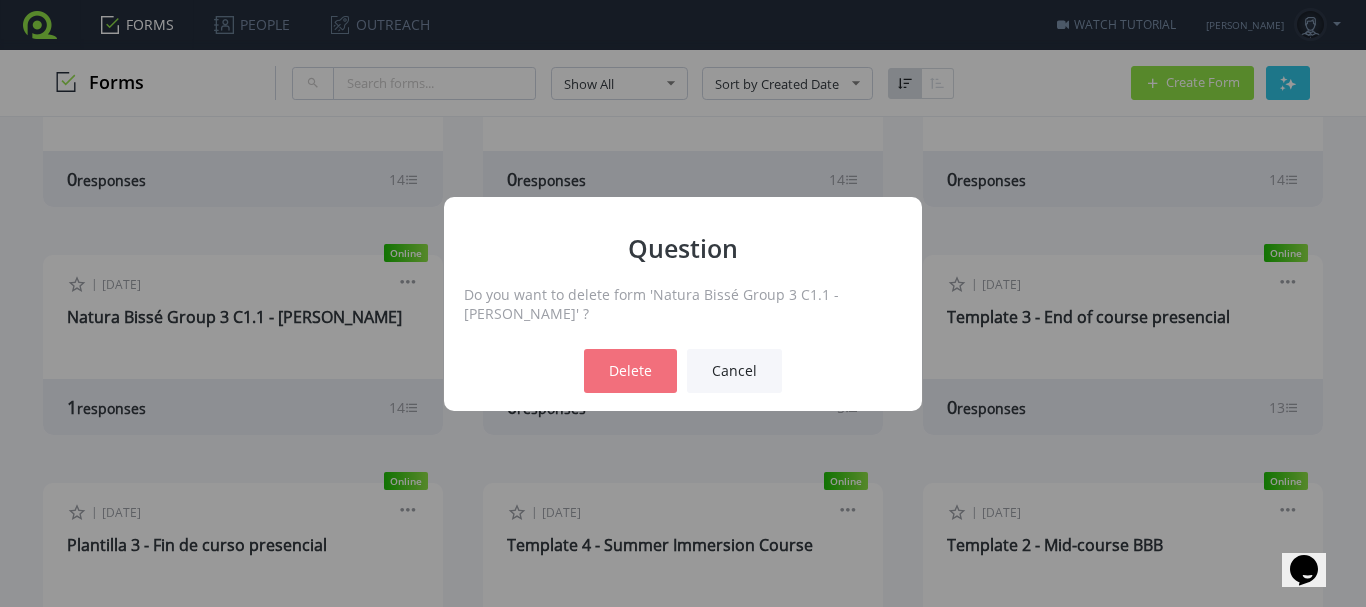 click on "Delete" at bounding box center [630, 371] 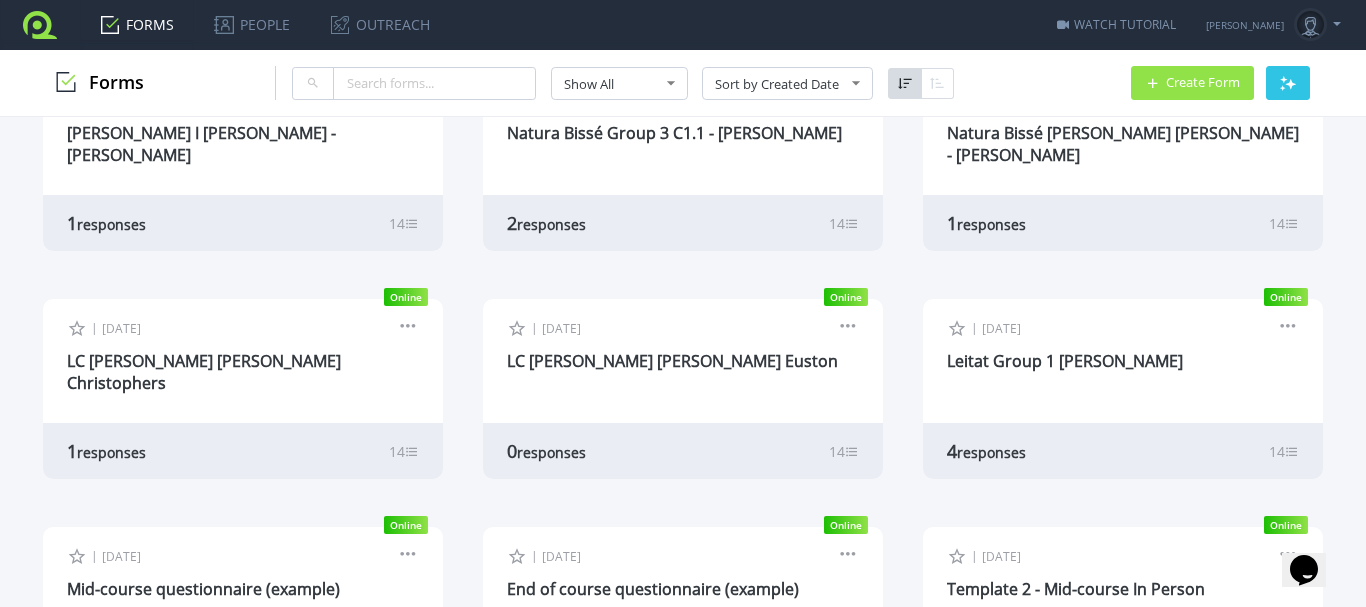 scroll, scrollTop: 4546, scrollLeft: 0, axis: vertical 